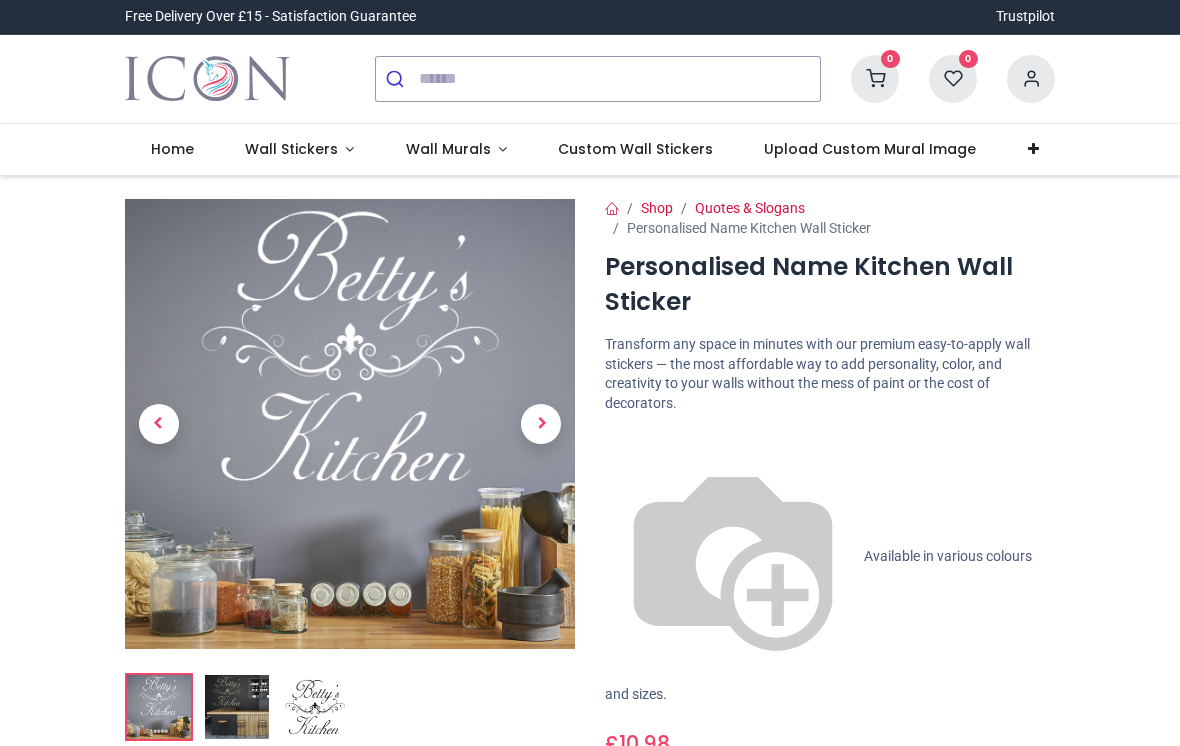 scroll, scrollTop: 0, scrollLeft: 0, axis: both 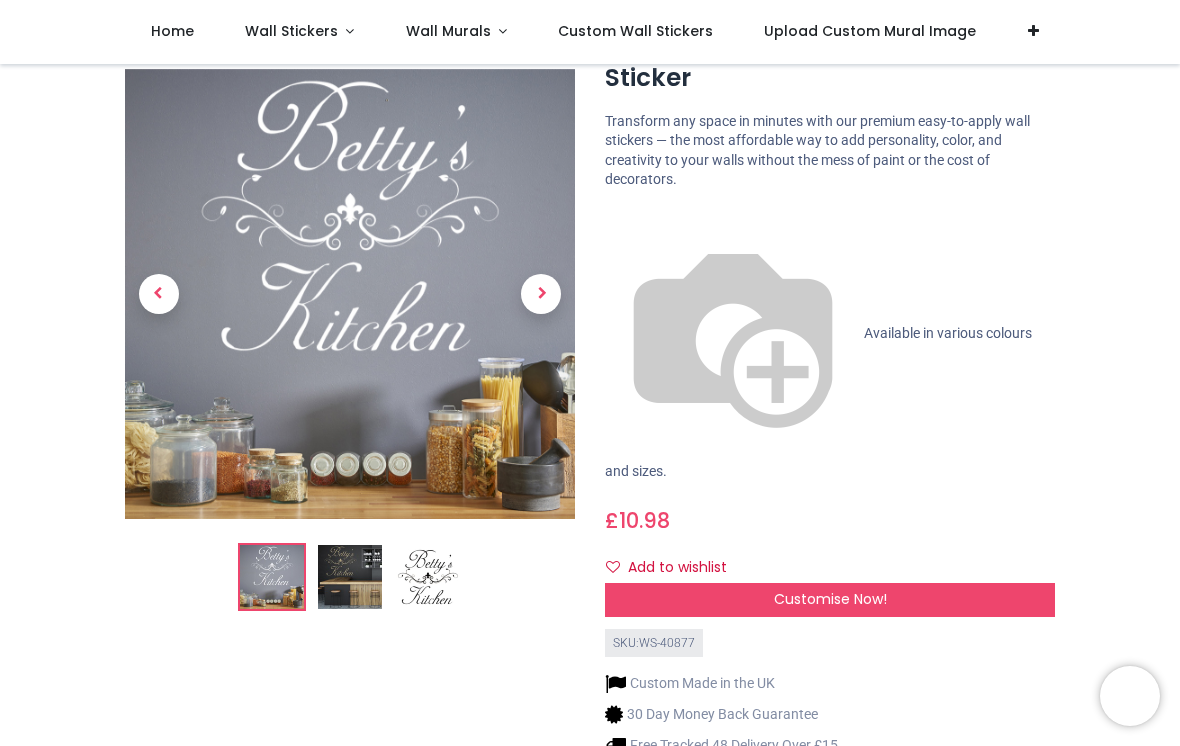 click on "Customise Now!" at bounding box center (830, 599) 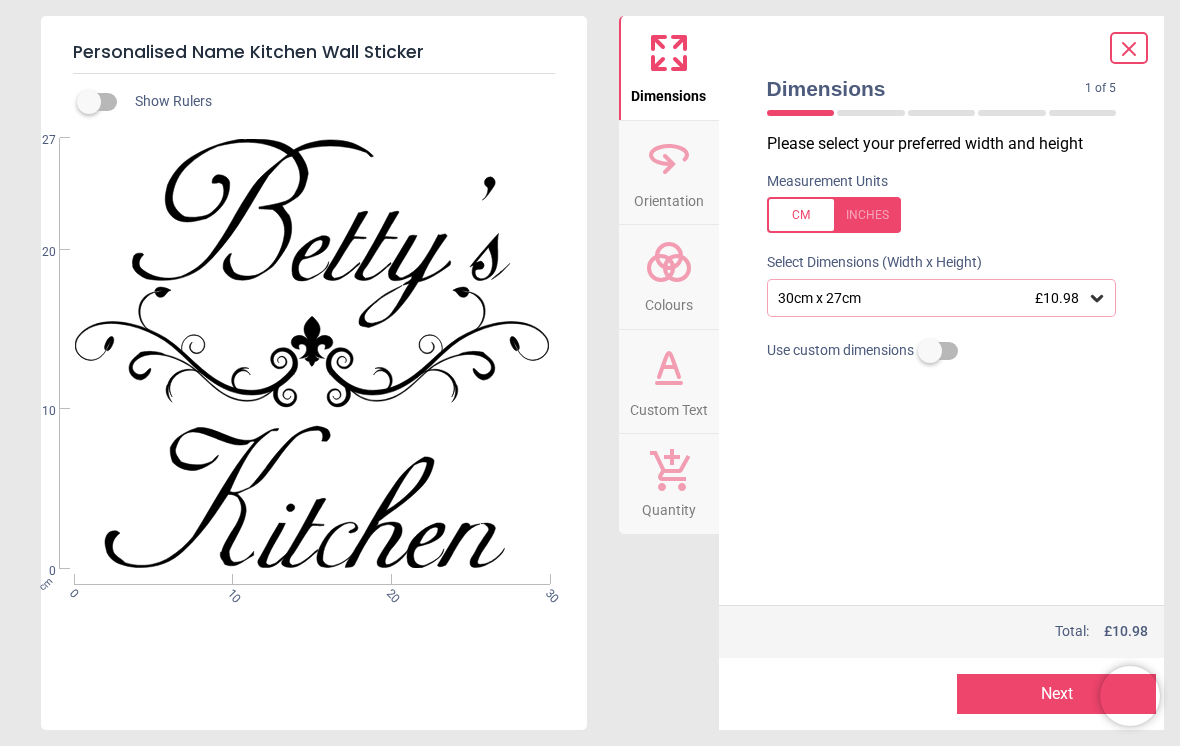 click on "30cm  x  27cm       £10.98" at bounding box center [942, 298] 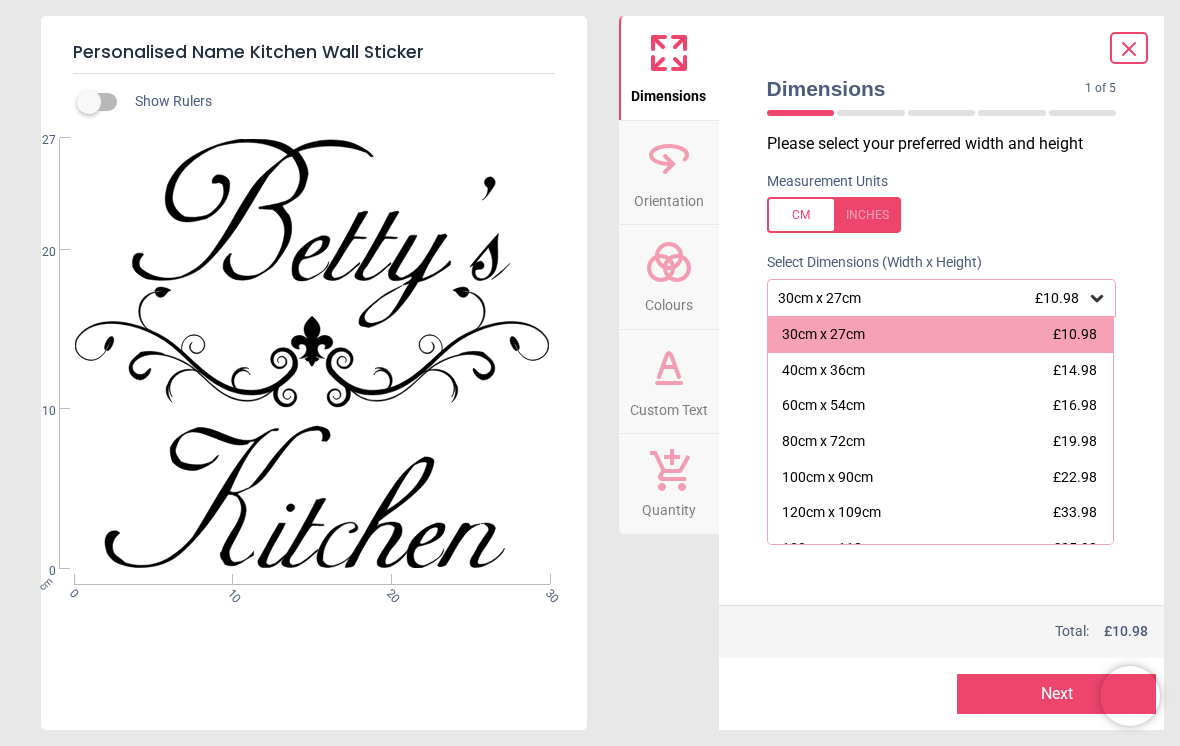 click on "60cm  x  54cm" at bounding box center (823, 406) 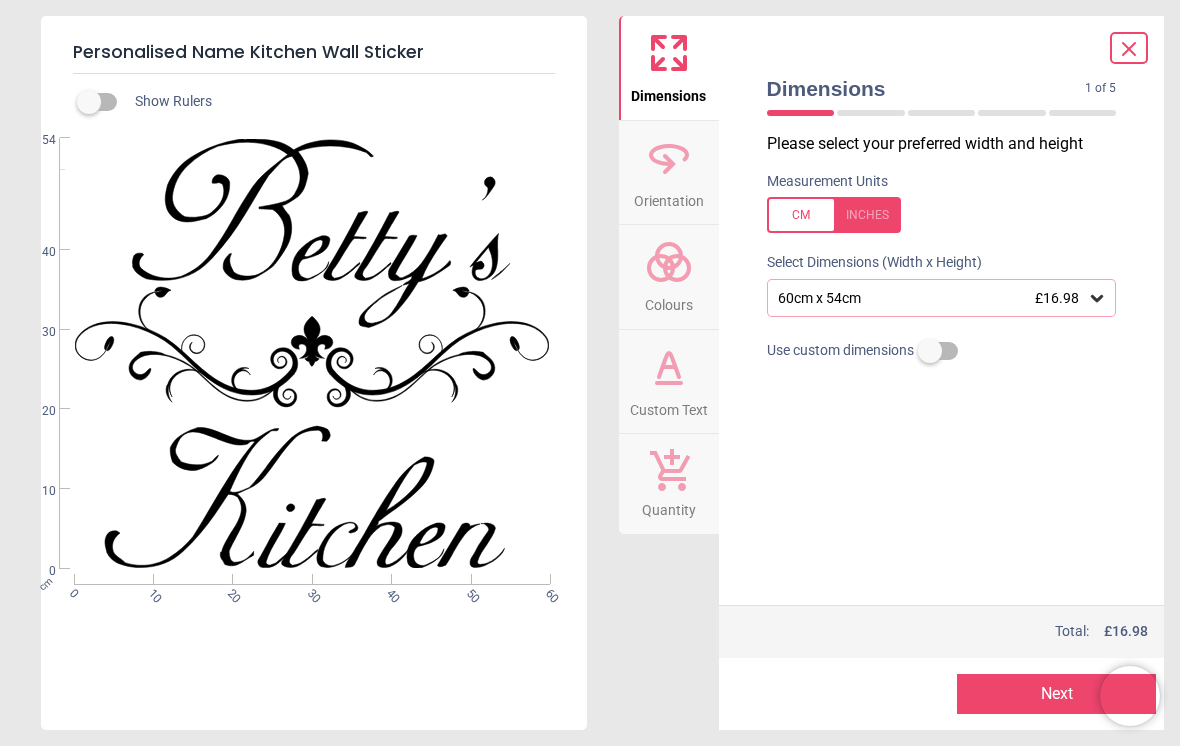 click 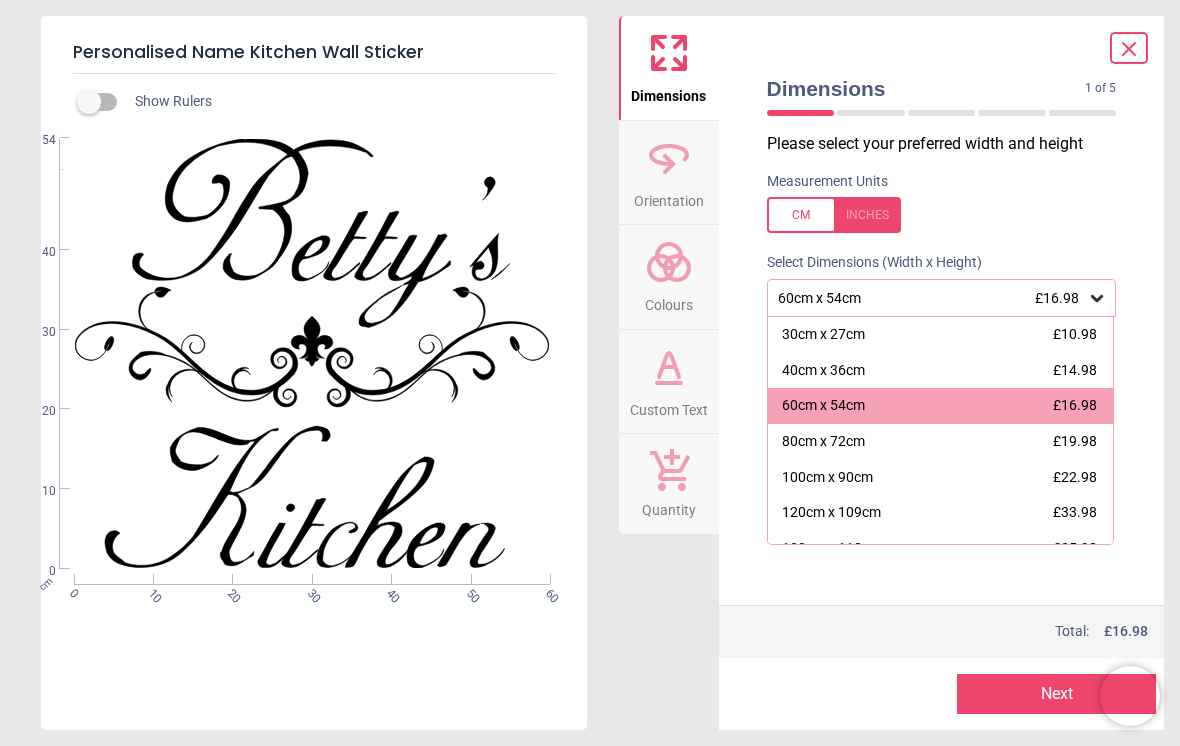 click 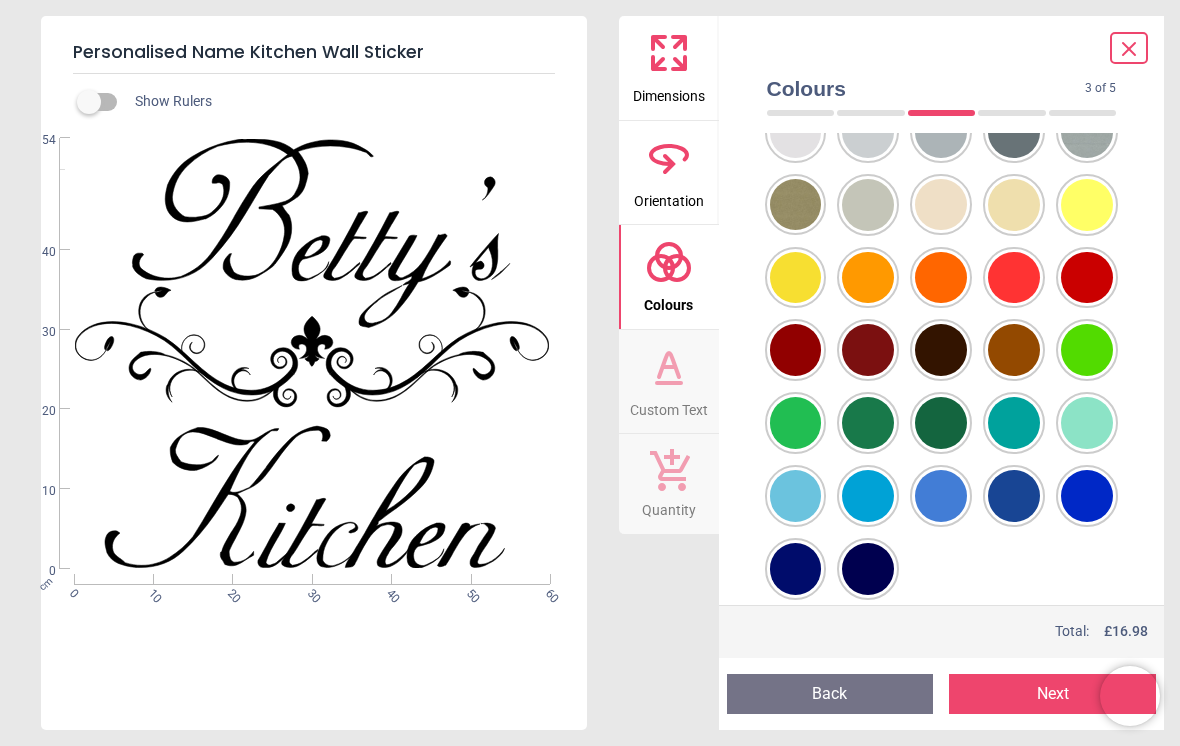 scroll, scrollTop: 146, scrollLeft: 0, axis: vertical 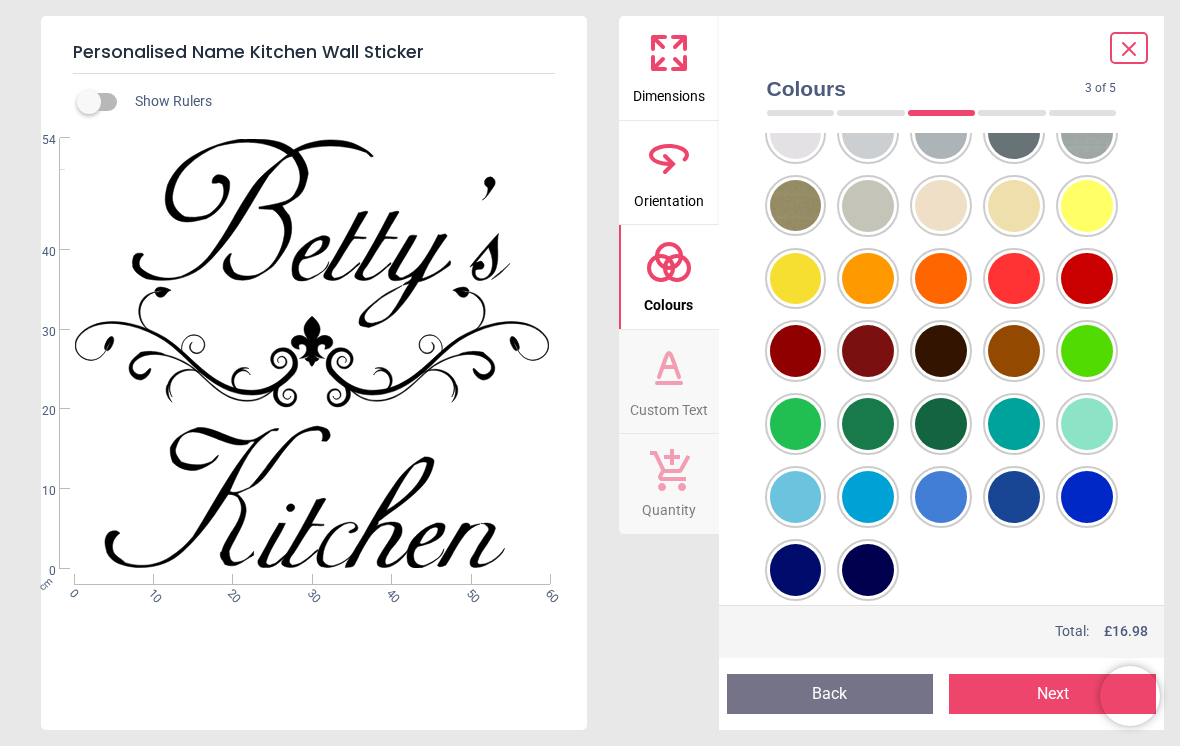 click at bounding box center (796, 60) 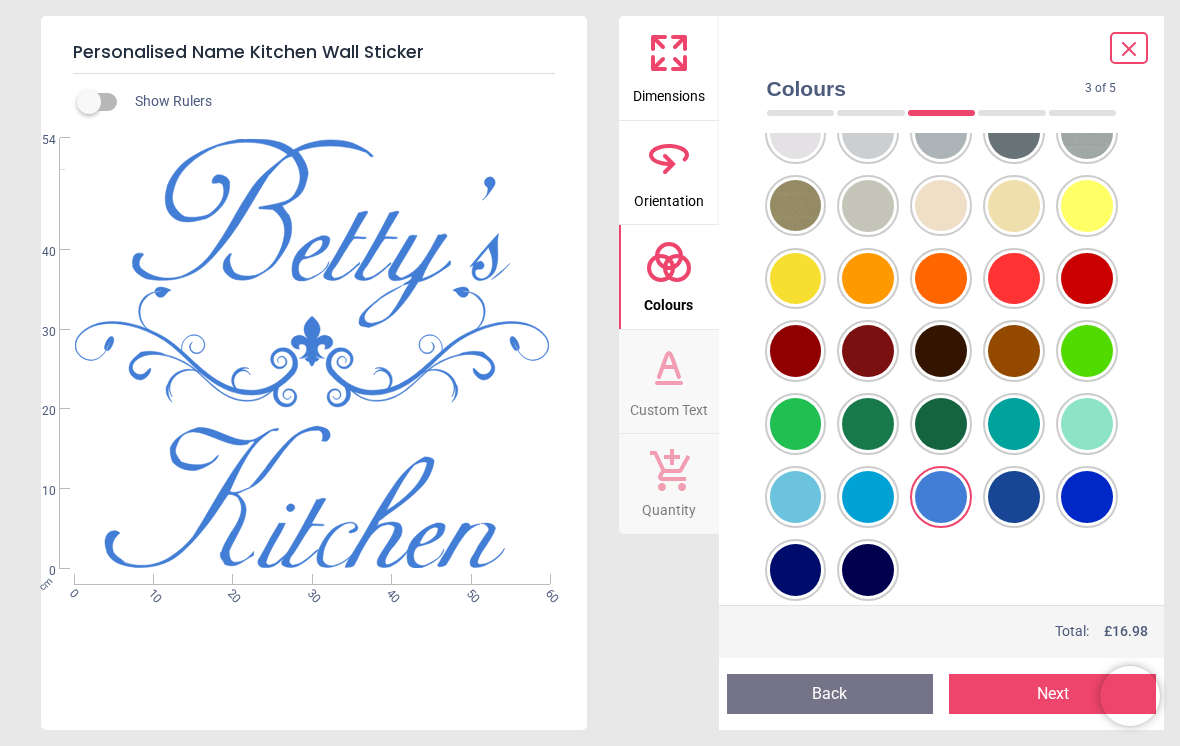 click at bounding box center (796, 60) 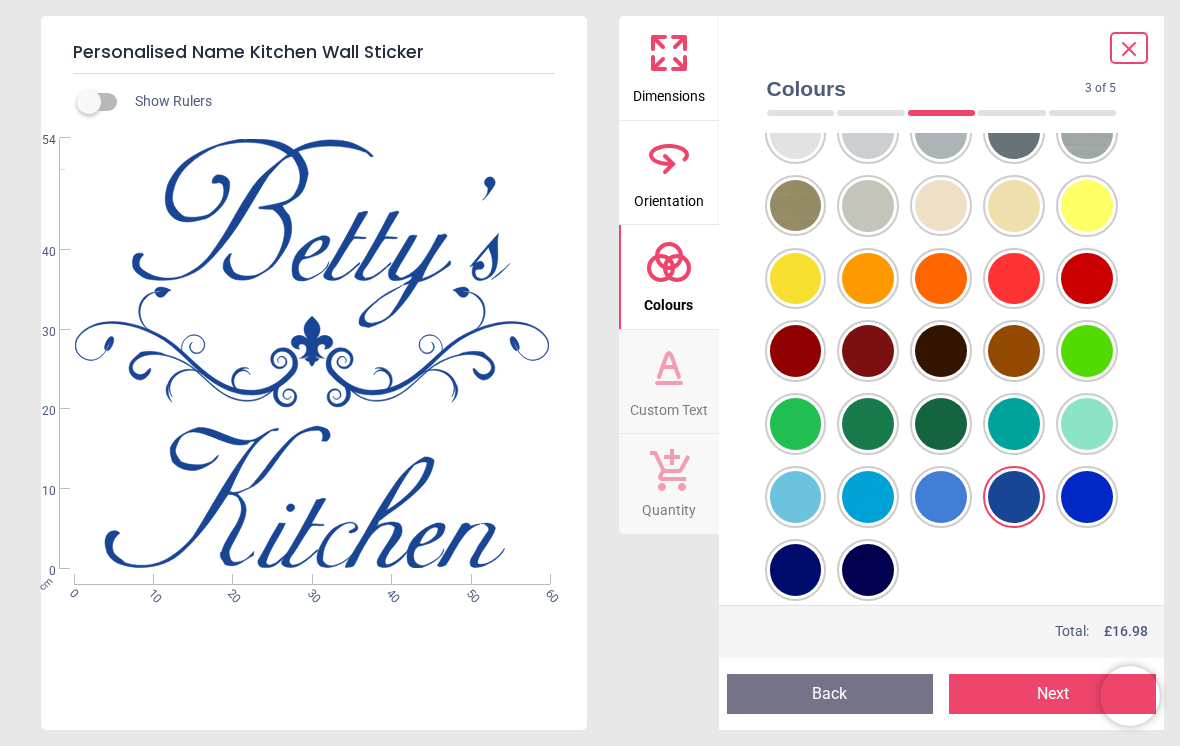 click at bounding box center [796, 60] 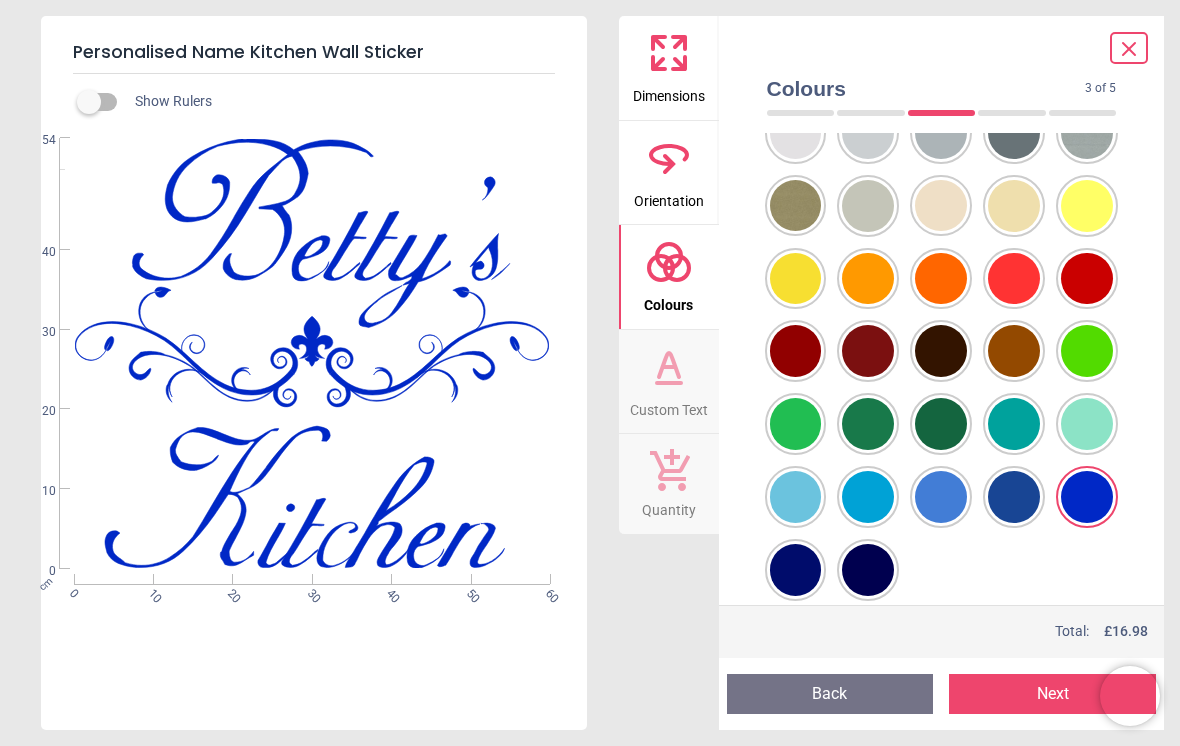 click at bounding box center (796, 60) 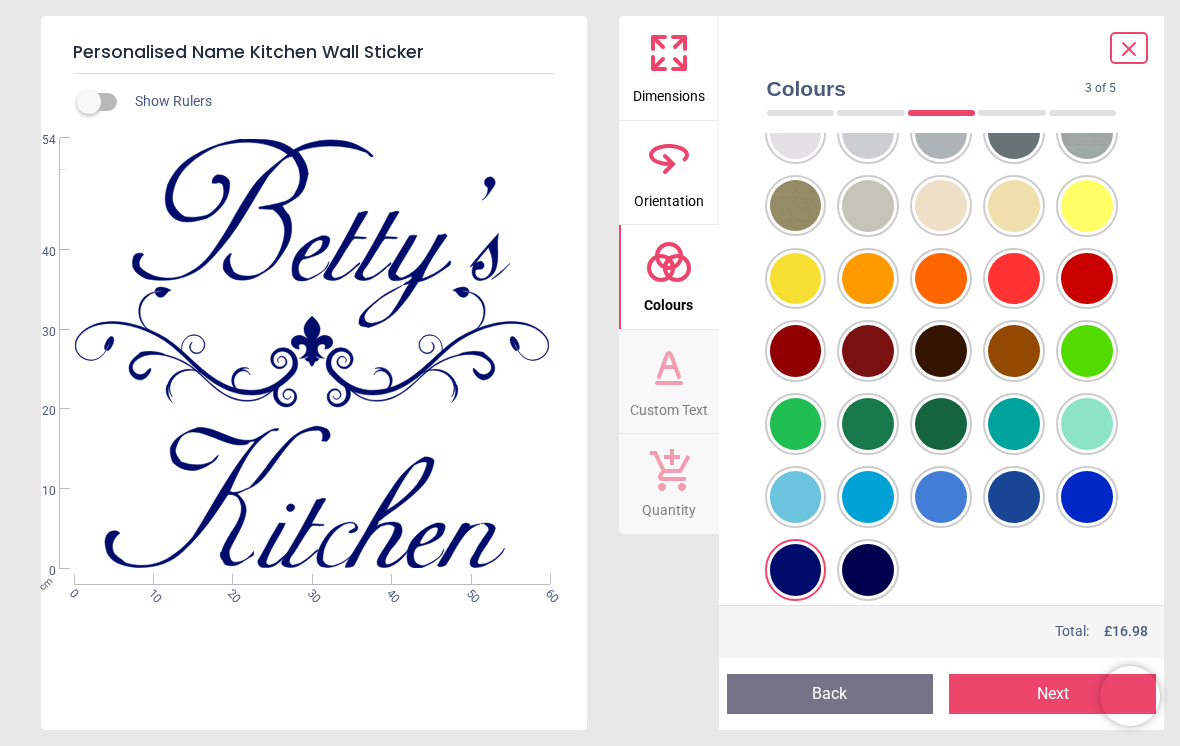 click at bounding box center [796, 60] 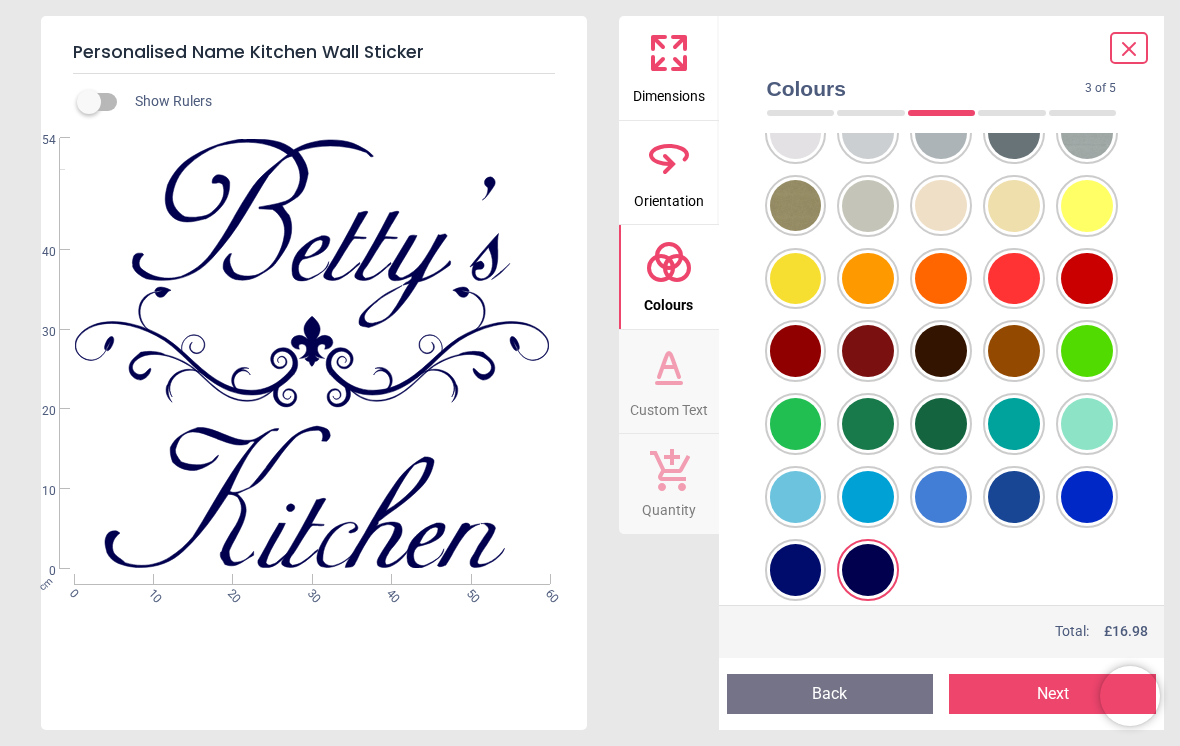 click at bounding box center [796, 60] 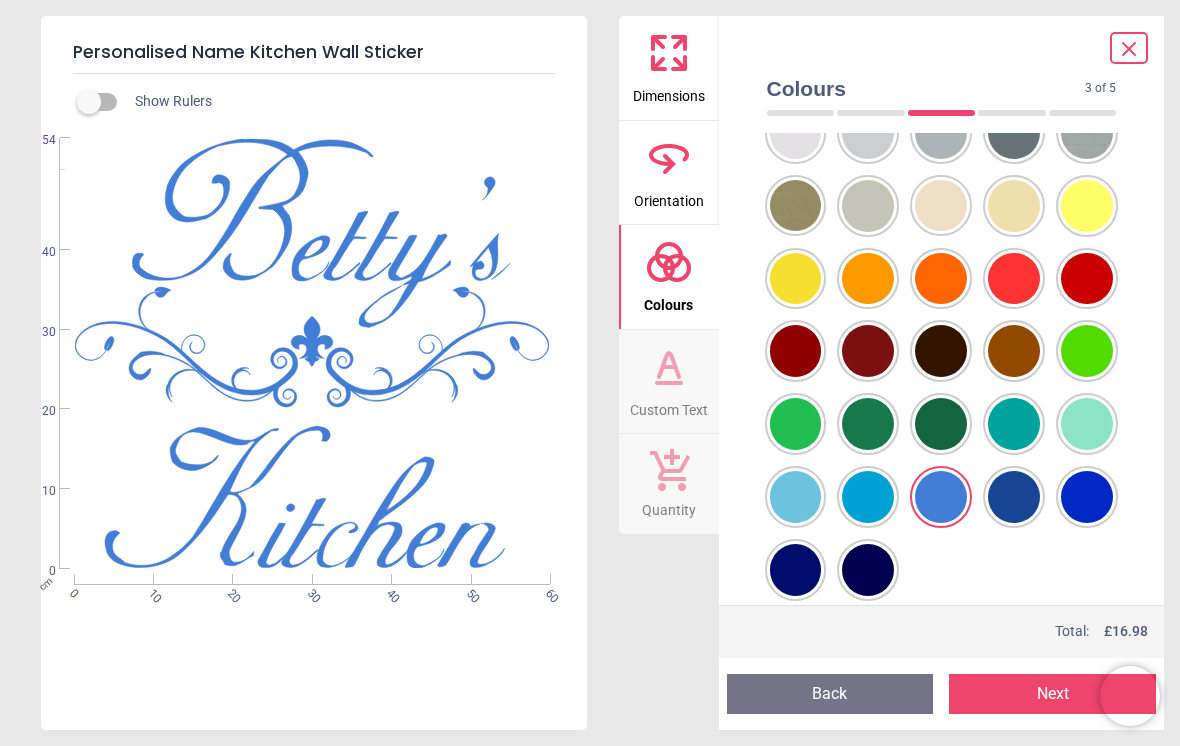 click at bounding box center (796, 60) 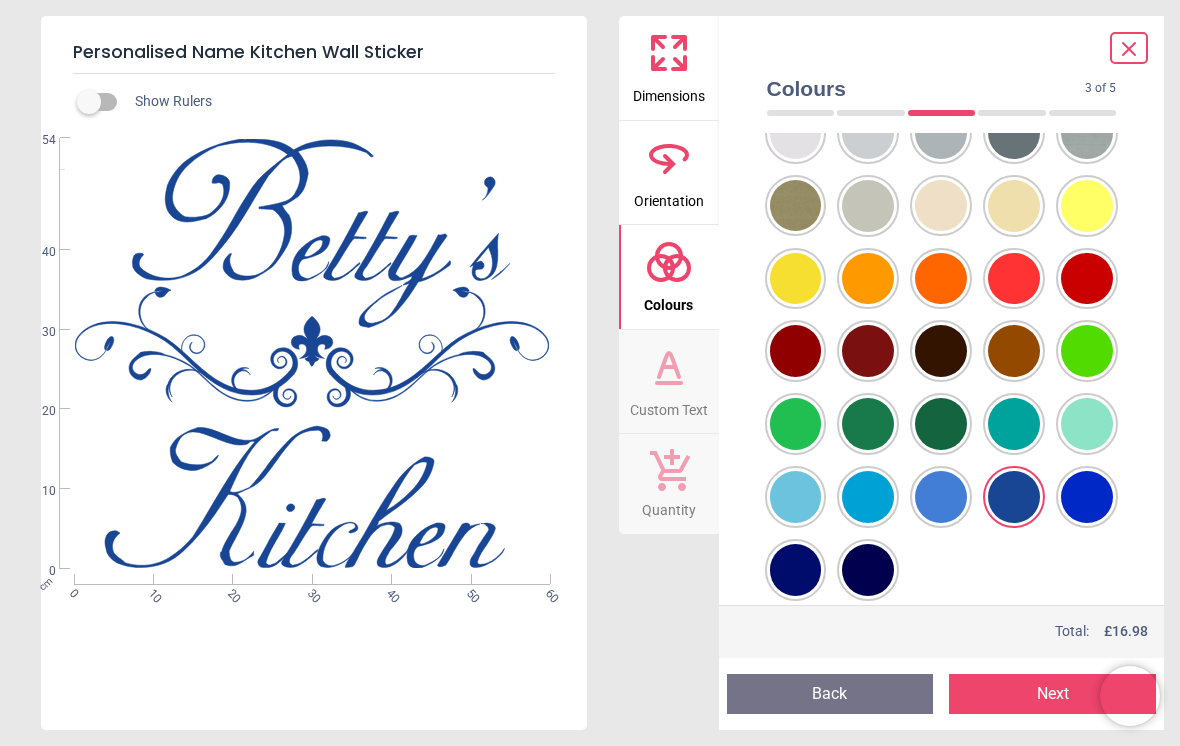 click at bounding box center (796, 60) 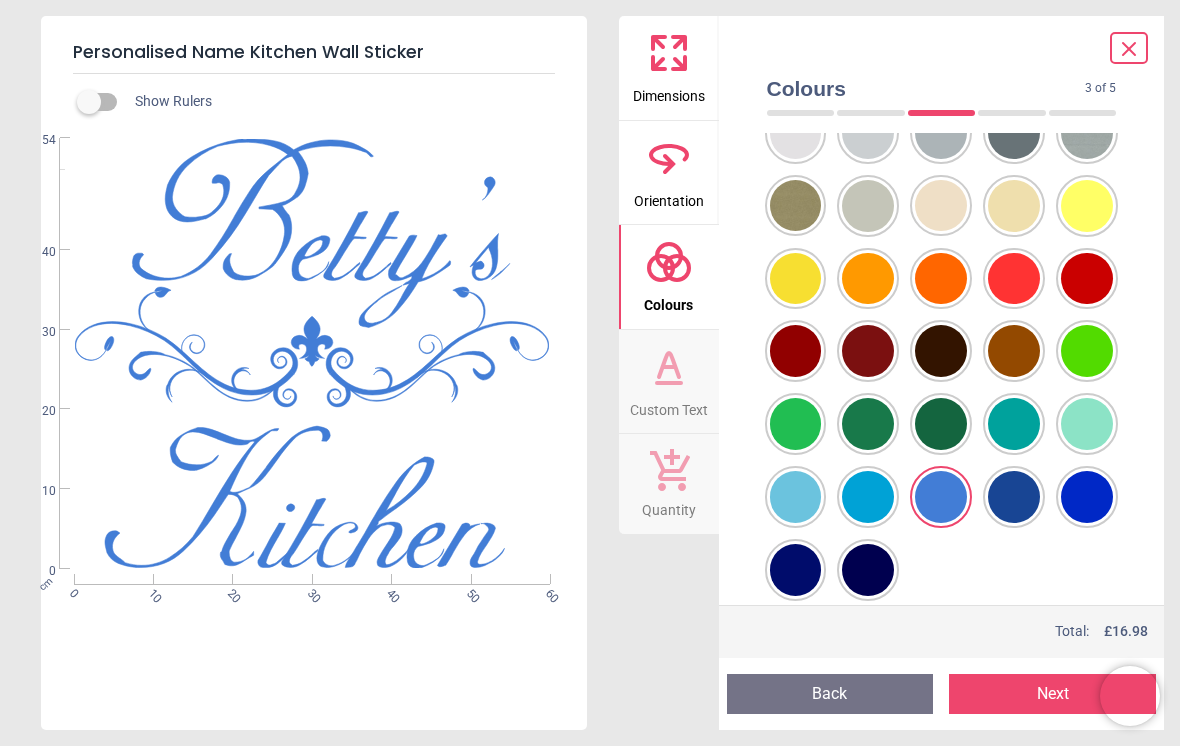 click at bounding box center [796, 60] 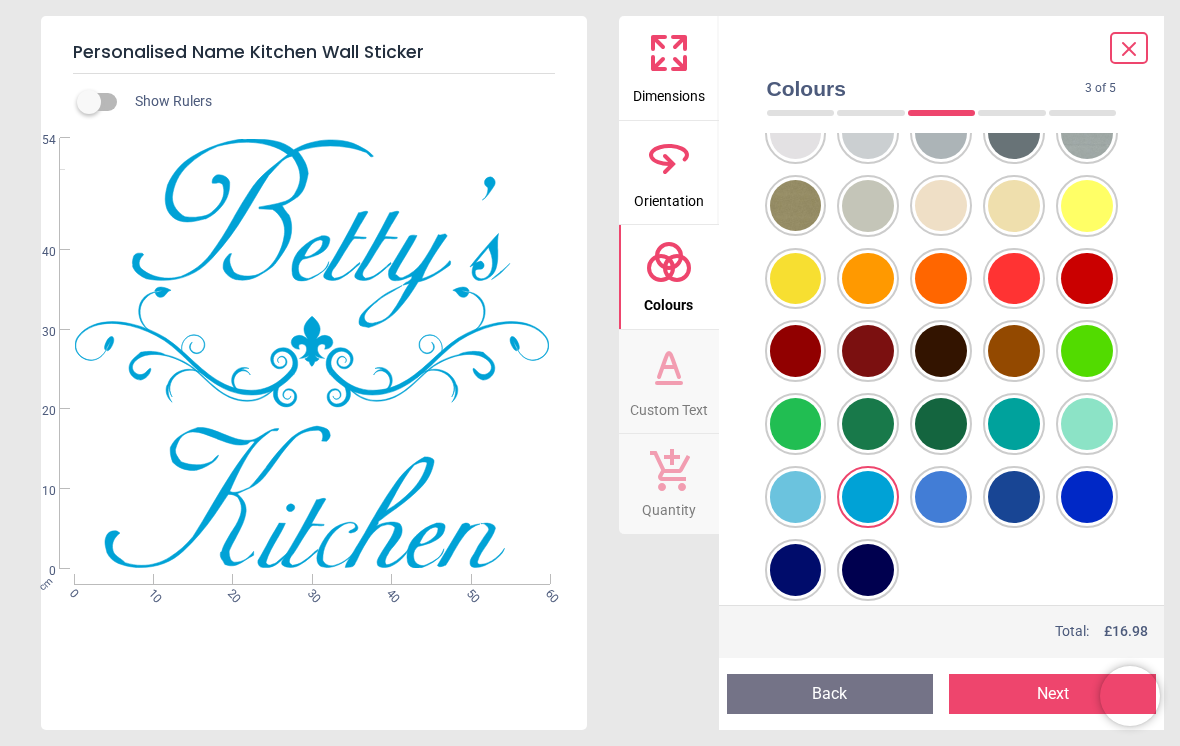 click at bounding box center [796, 60] 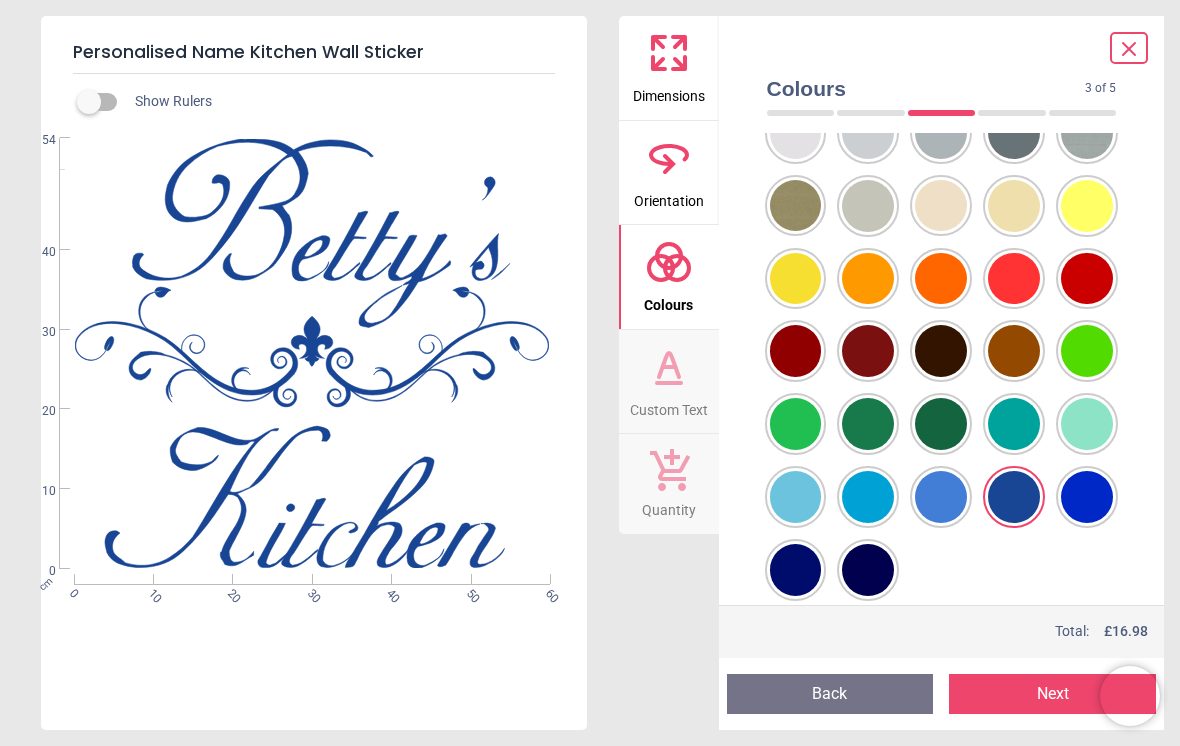click 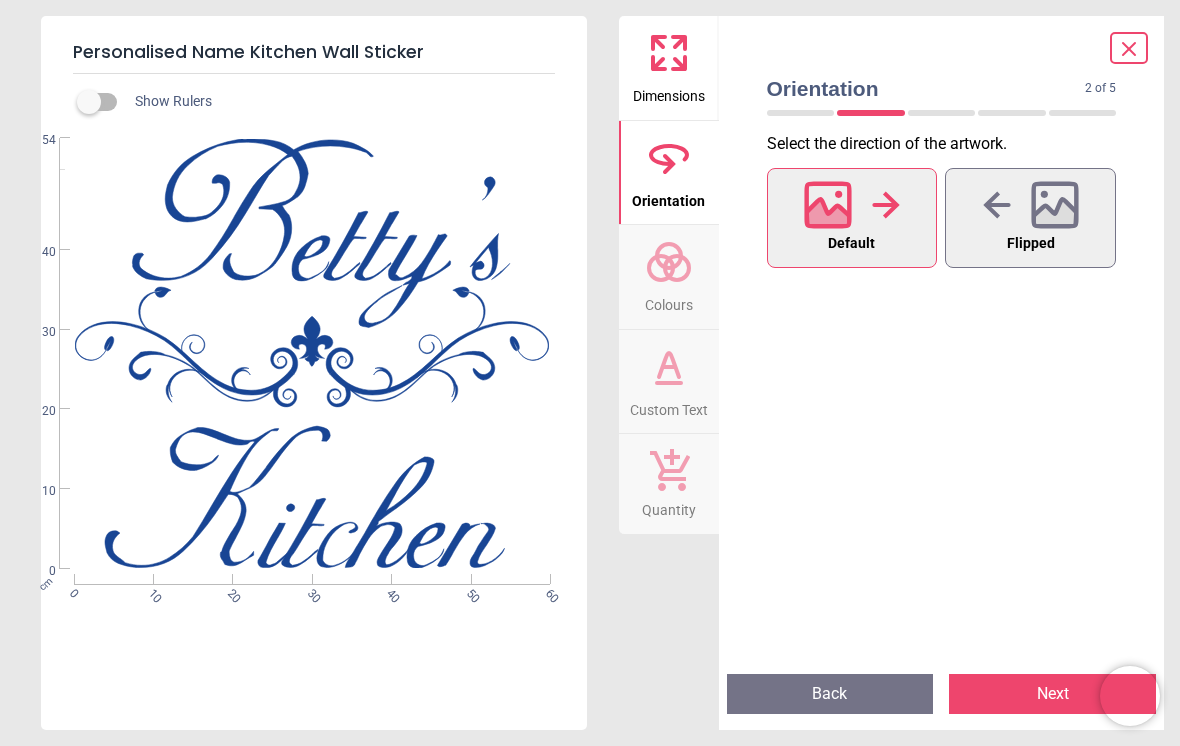 click on "Flipped" at bounding box center [1030, 218] 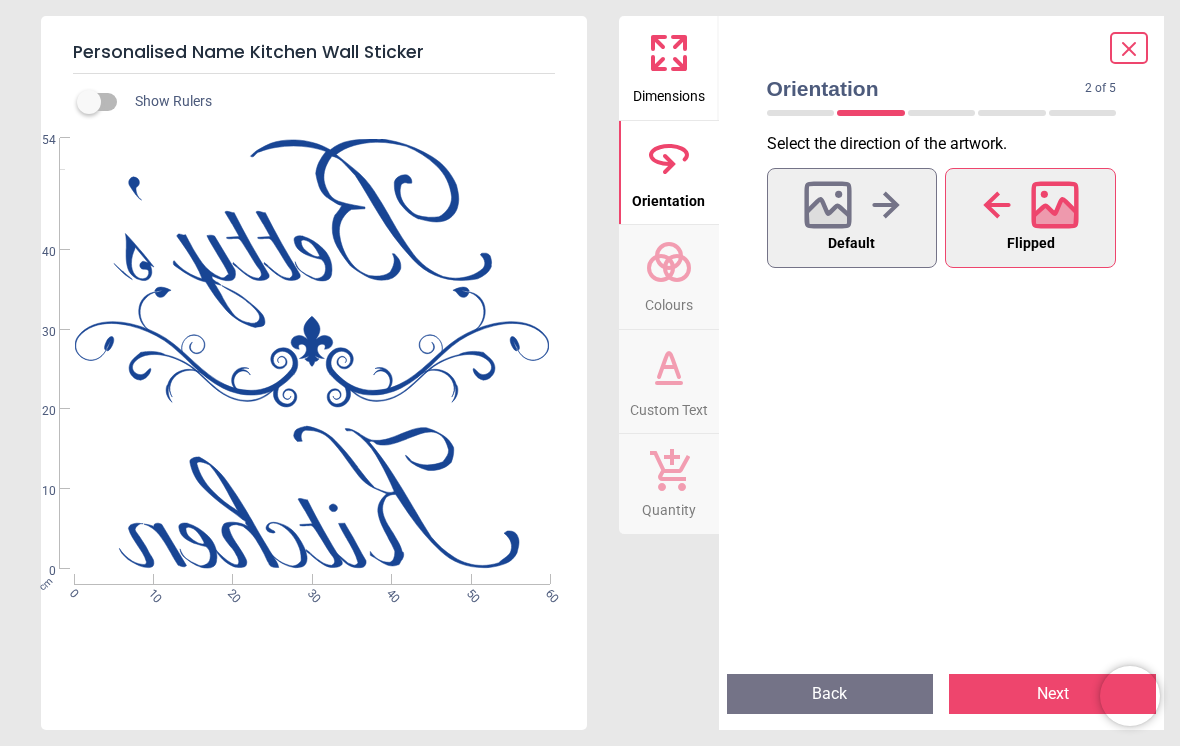 click on "Default" at bounding box center (851, 244) 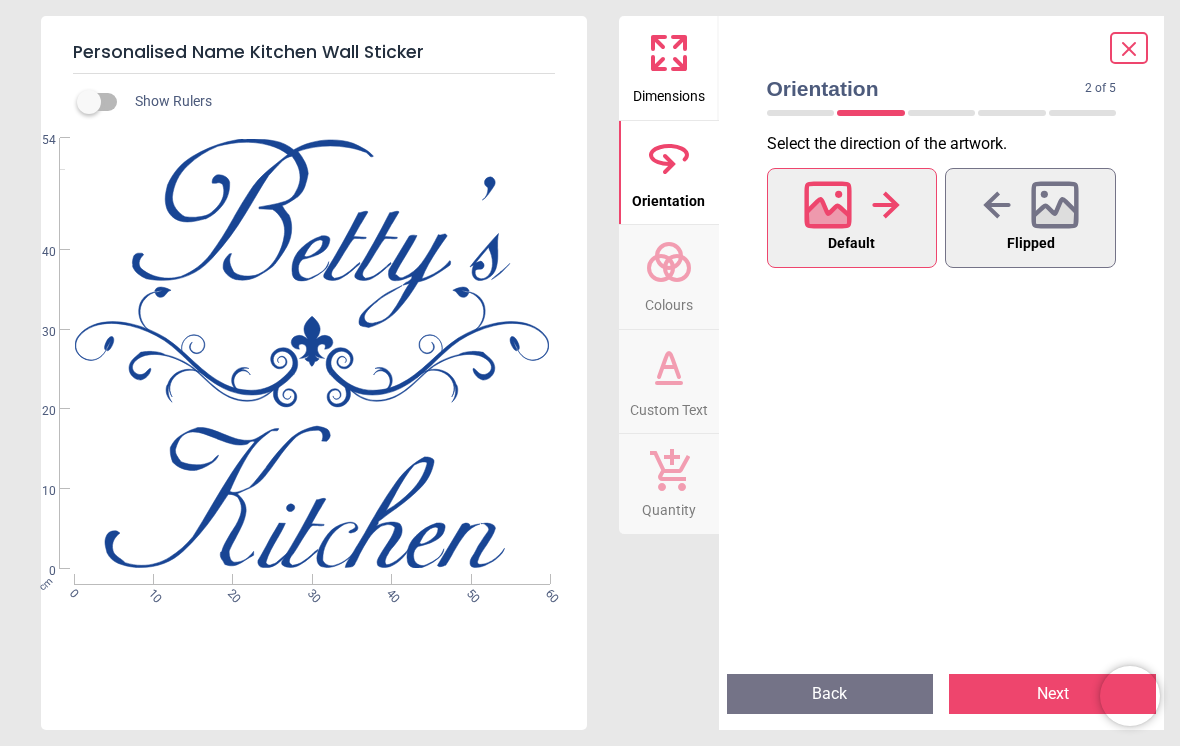 click 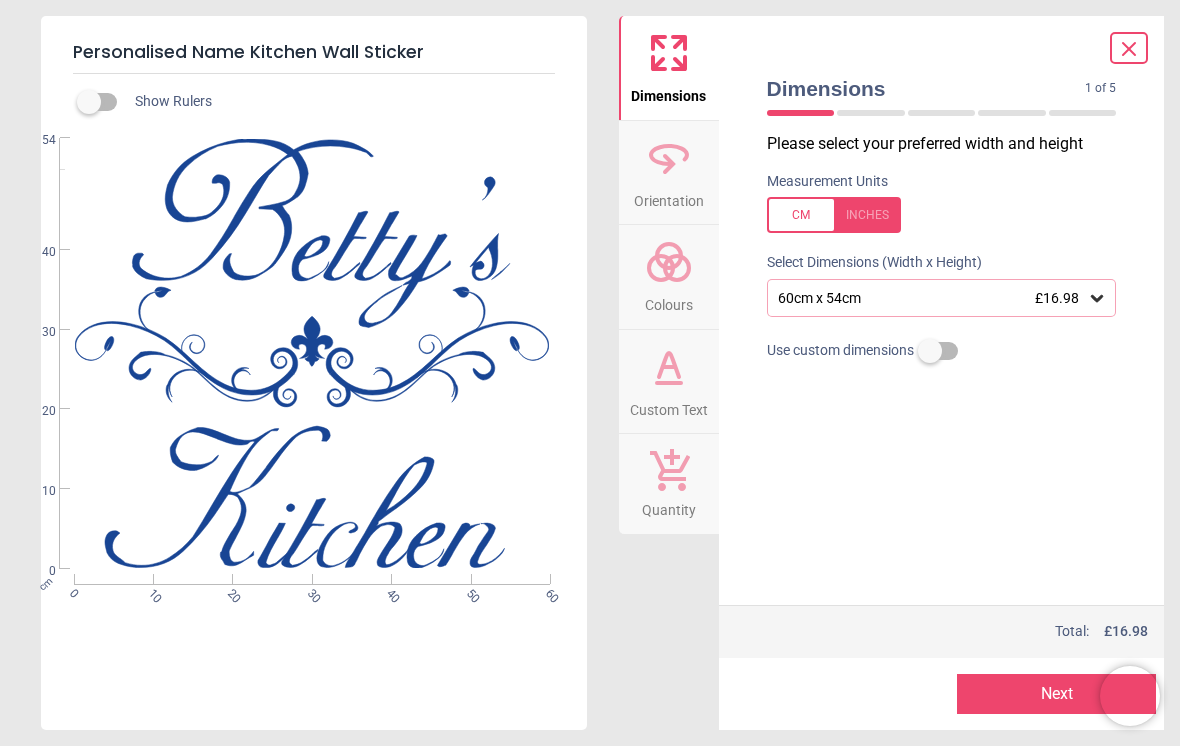 click on "60cm  x  54cm       £16.98" at bounding box center [942, 298] 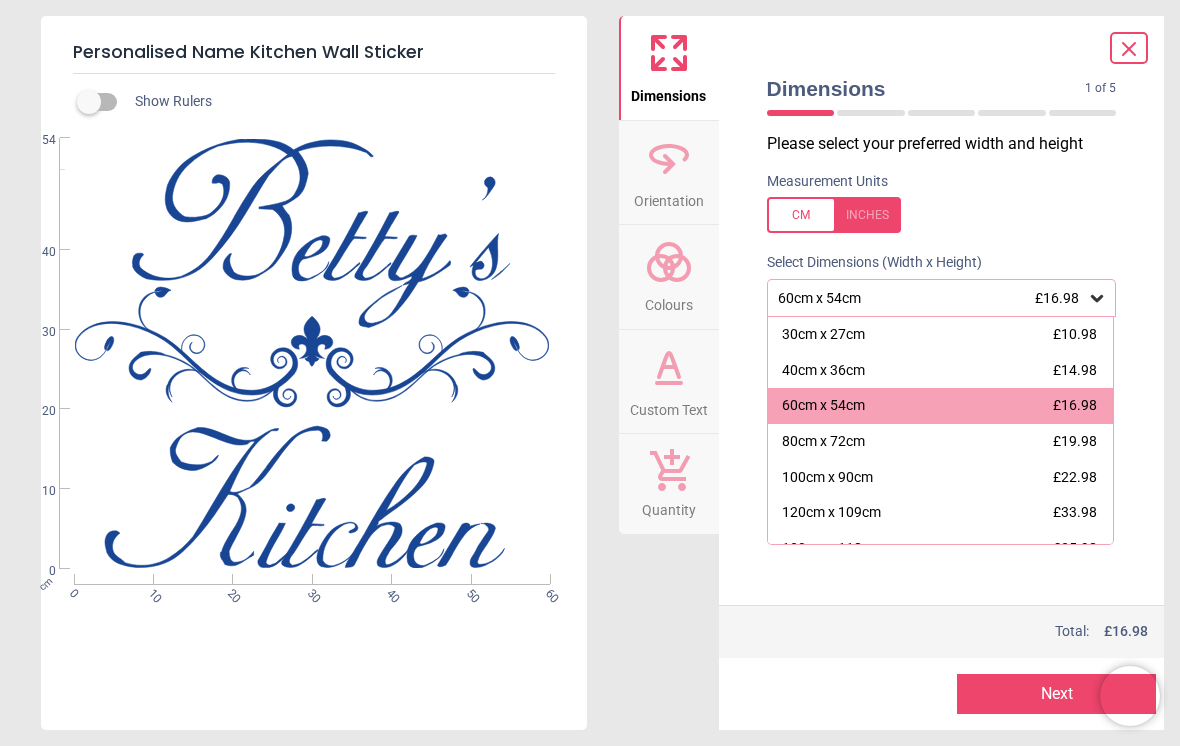 click on "80cm  x  72cm" at bounding box center [823, 442] 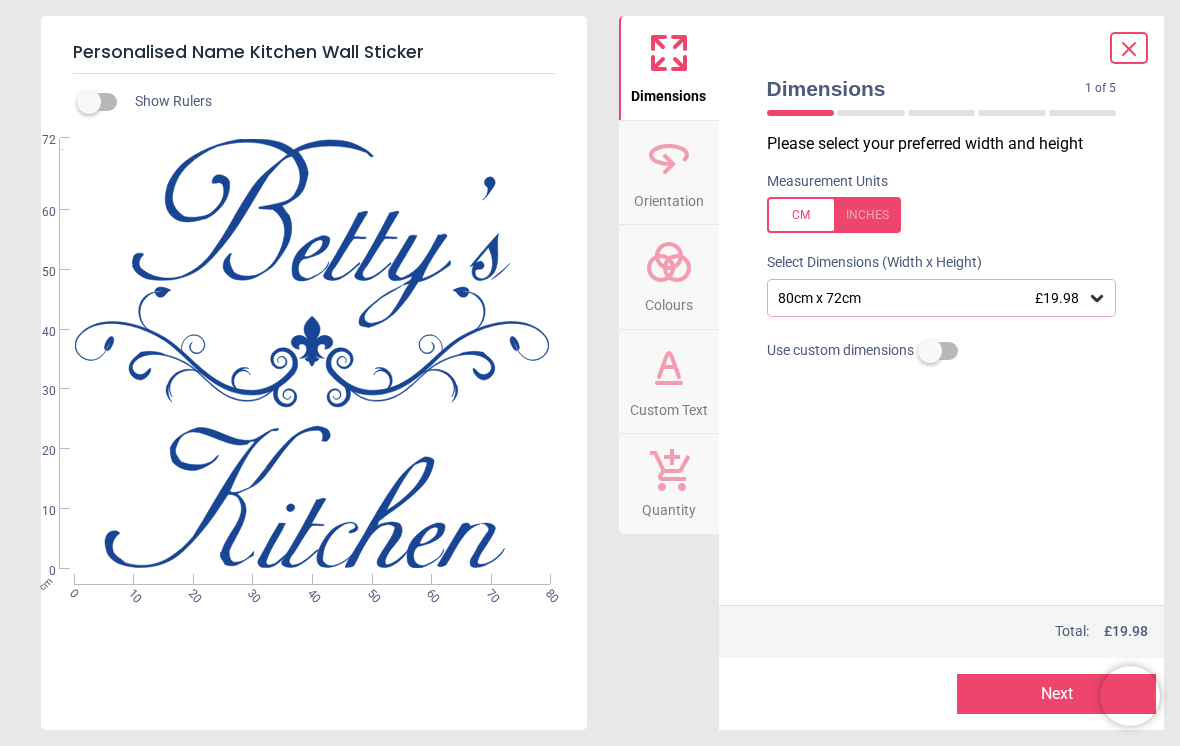 click 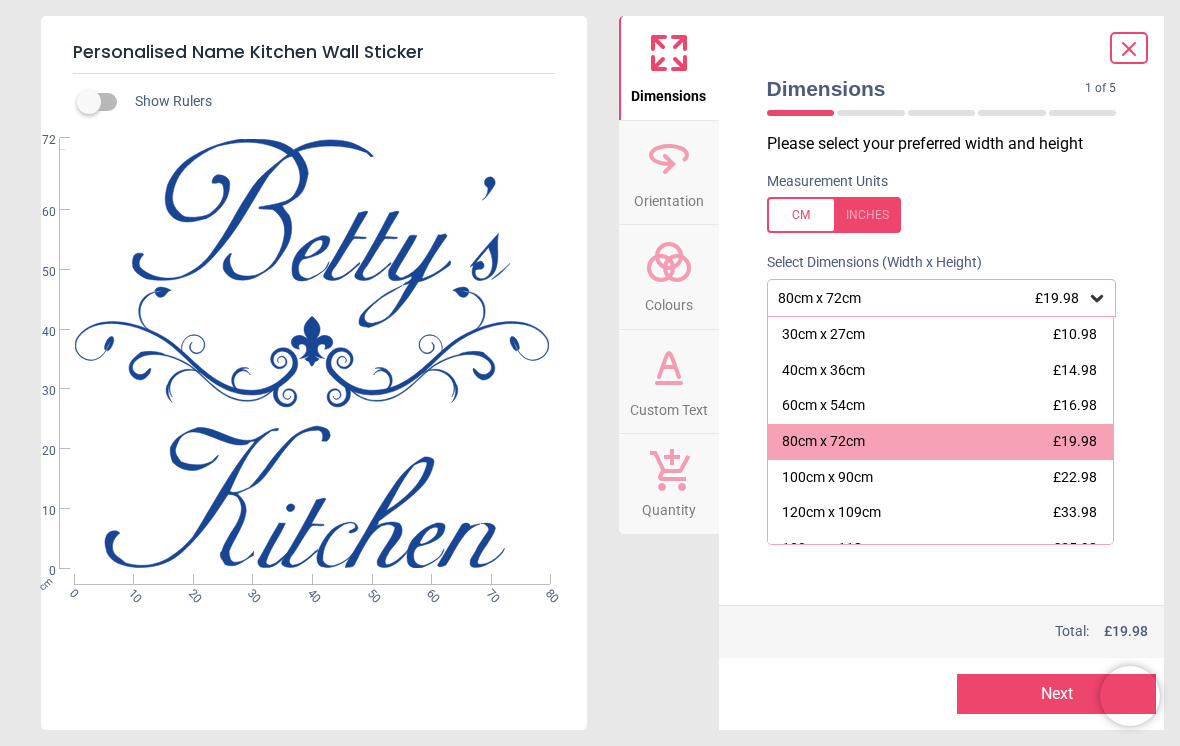 click on "60cm  x  54cm       £16.98" at bounding box center [941, 406] 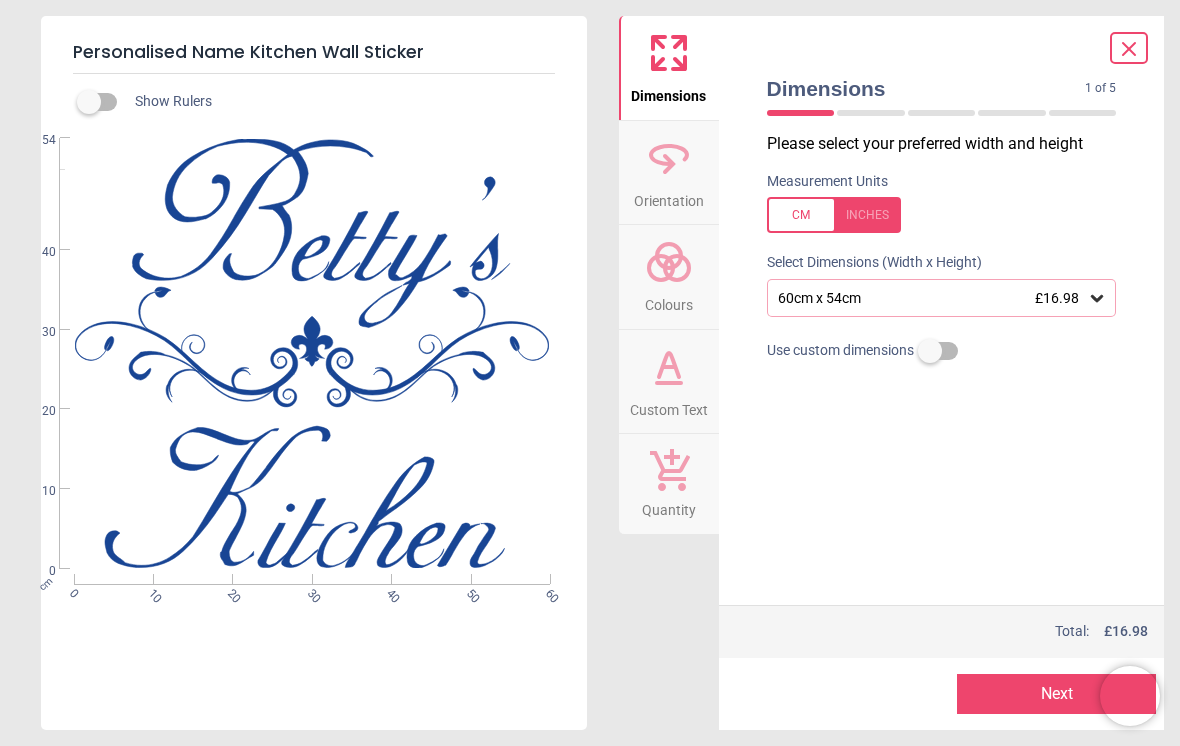 click 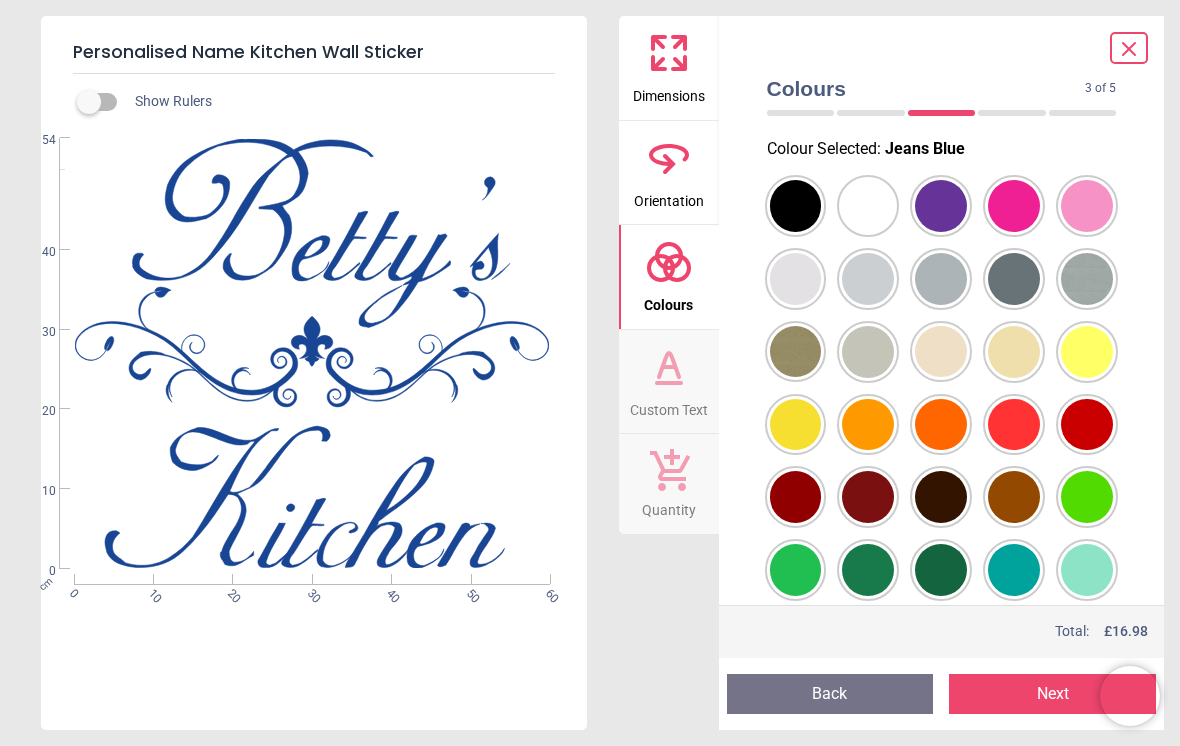 scroll, scrollTop: 0, scrollLeft: 0, axis: both 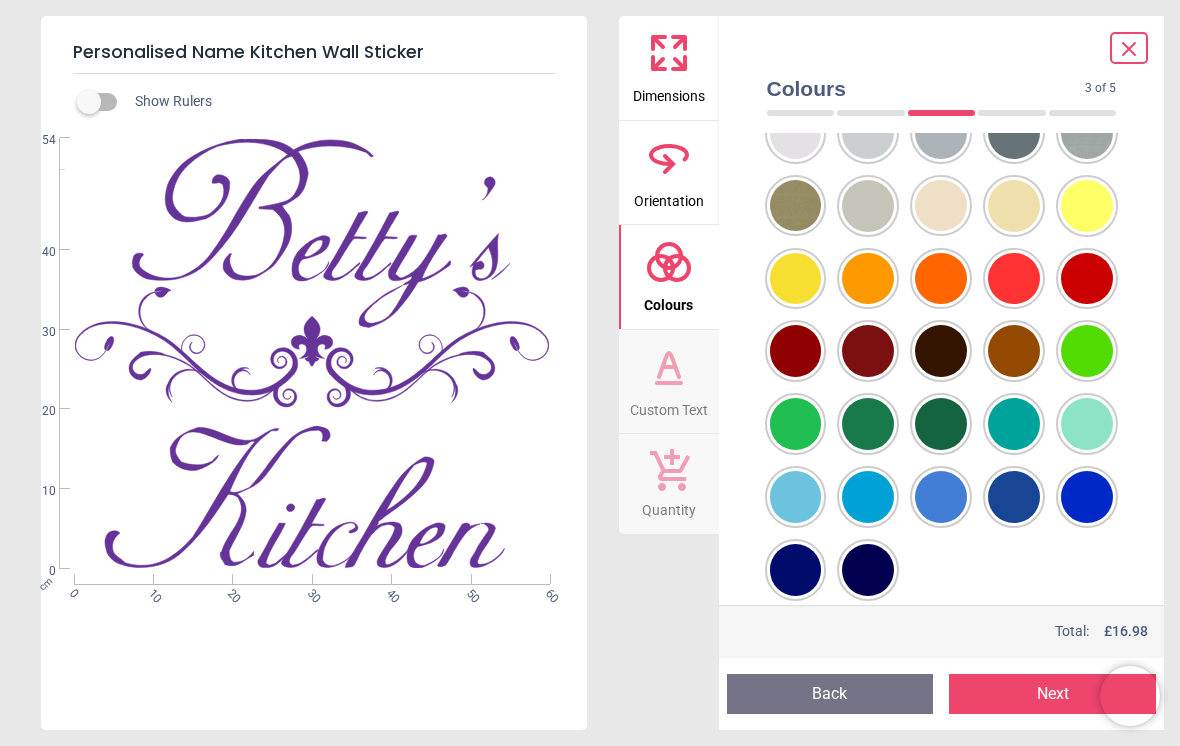 click at bounding box center (796, 60) 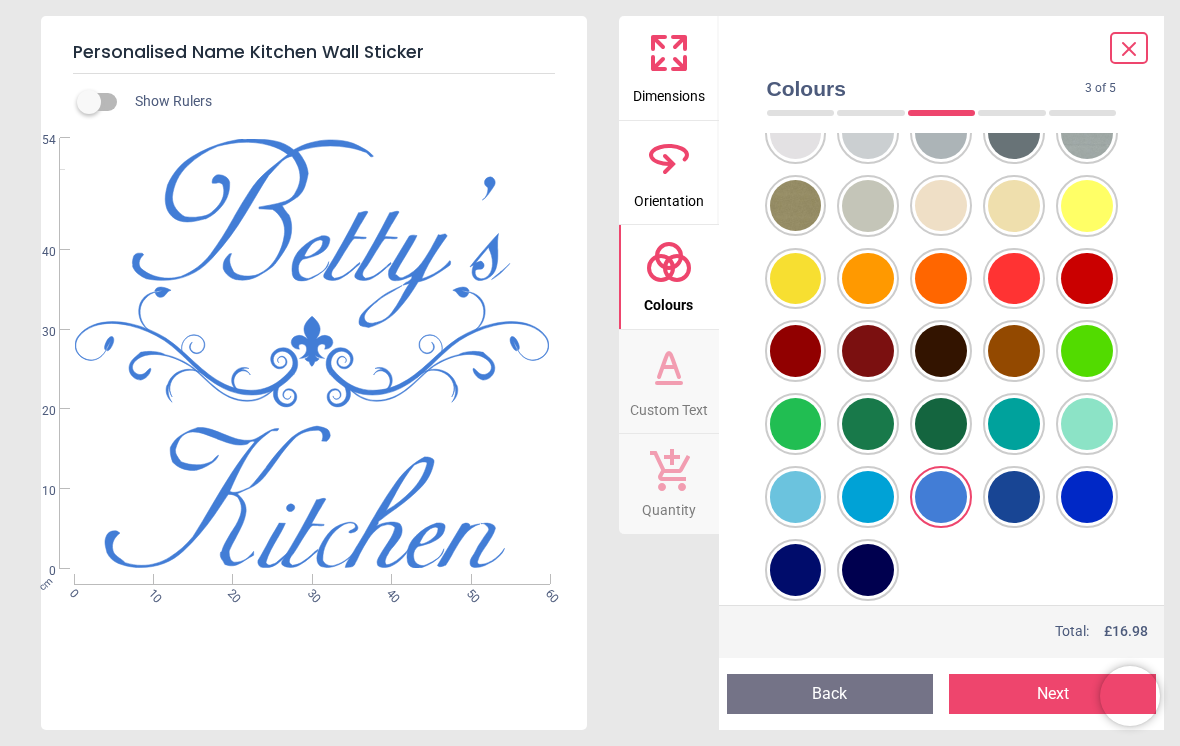 click at bounding box center (796, 60) 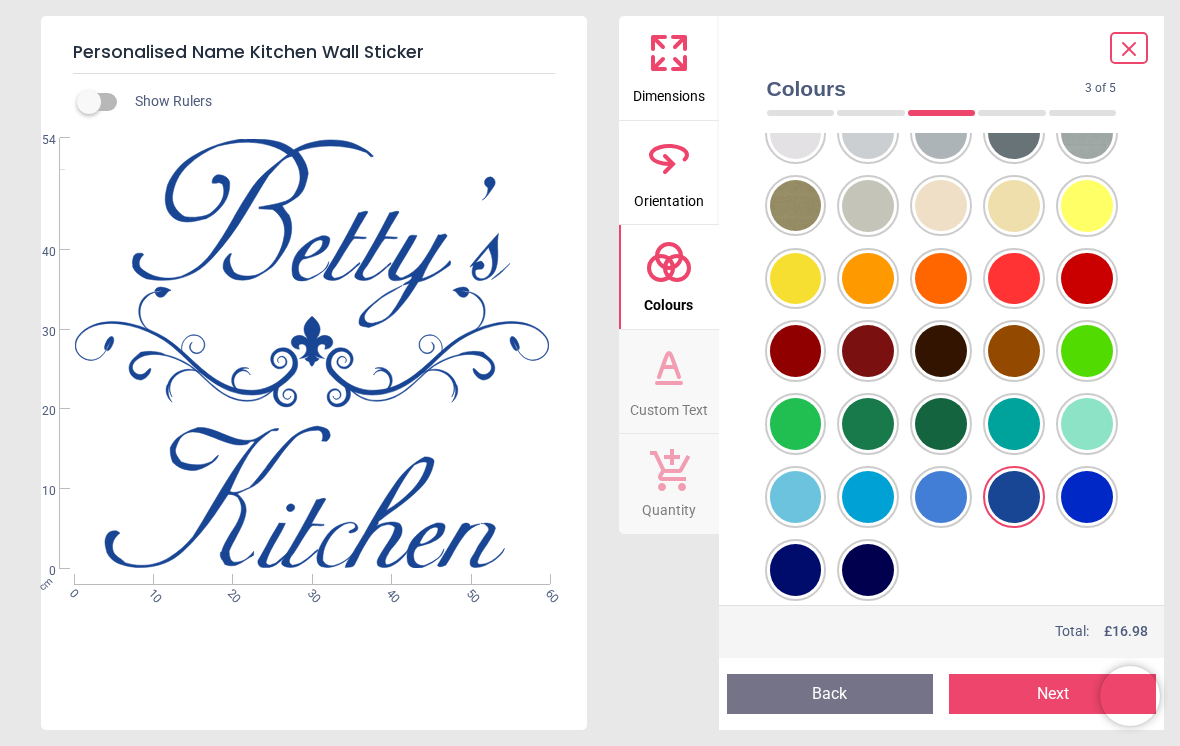 click 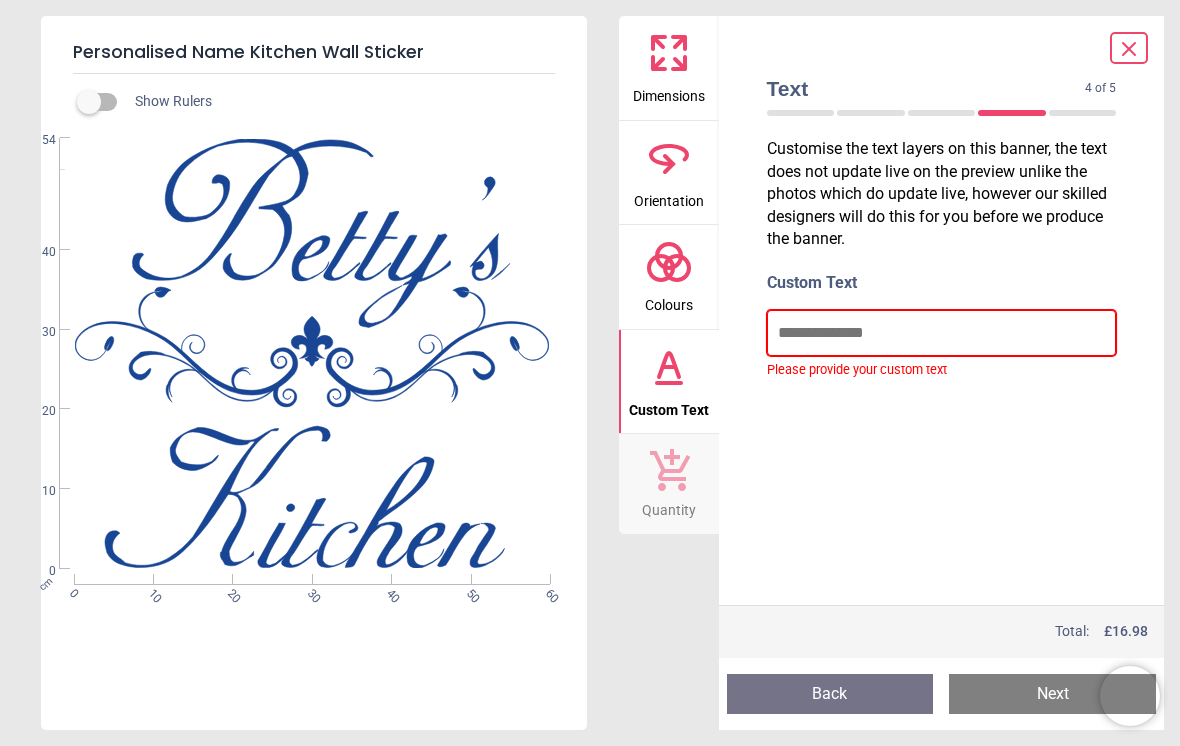 click at bounding box center (942, 333) 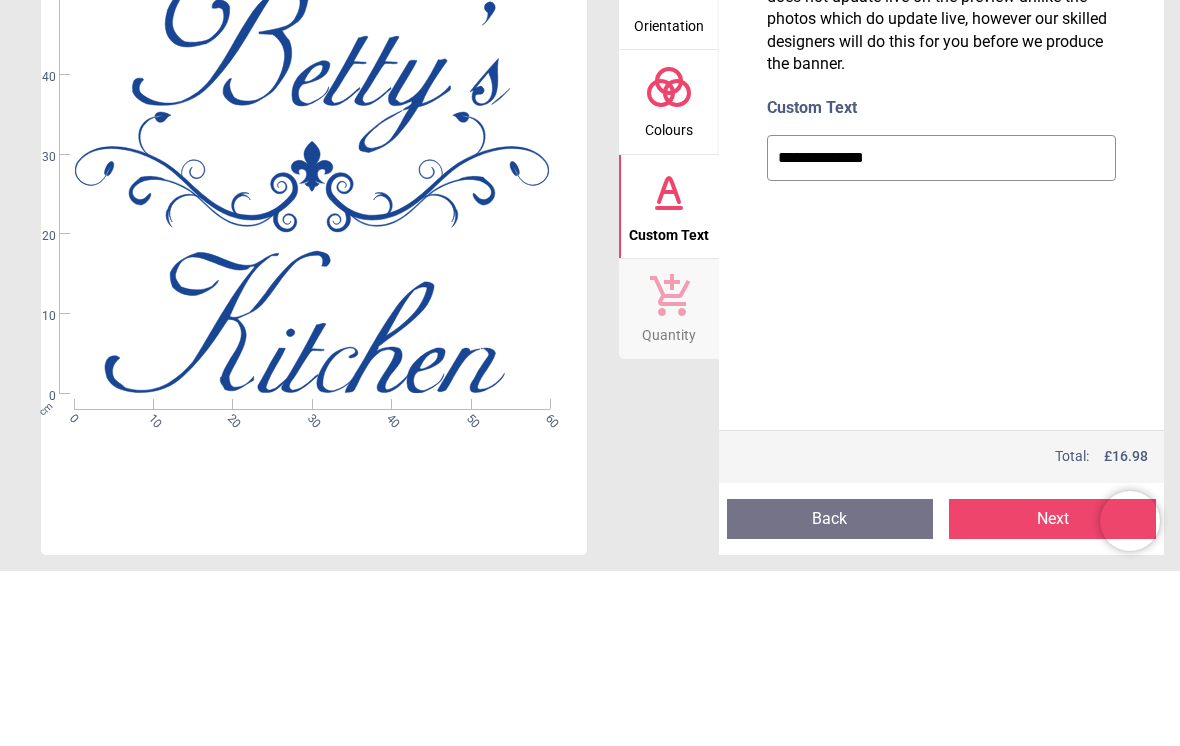 type on "**********" 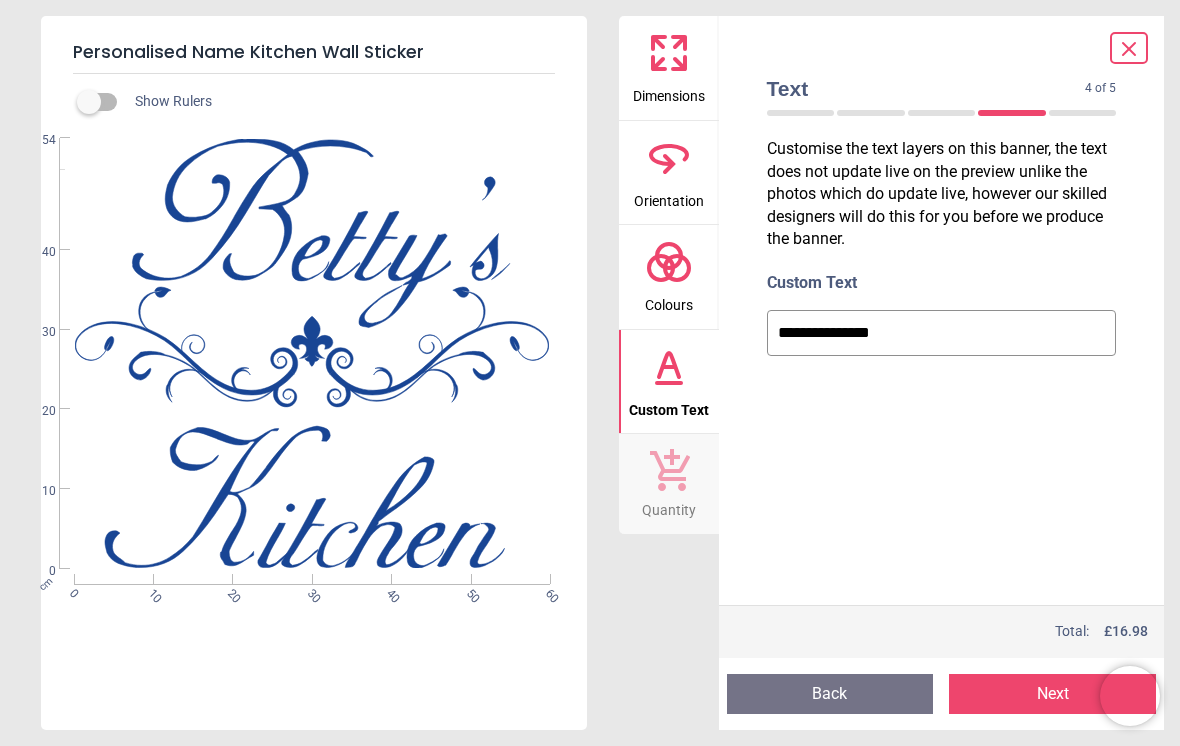click on "Next" at bounding box center (1052, 694) 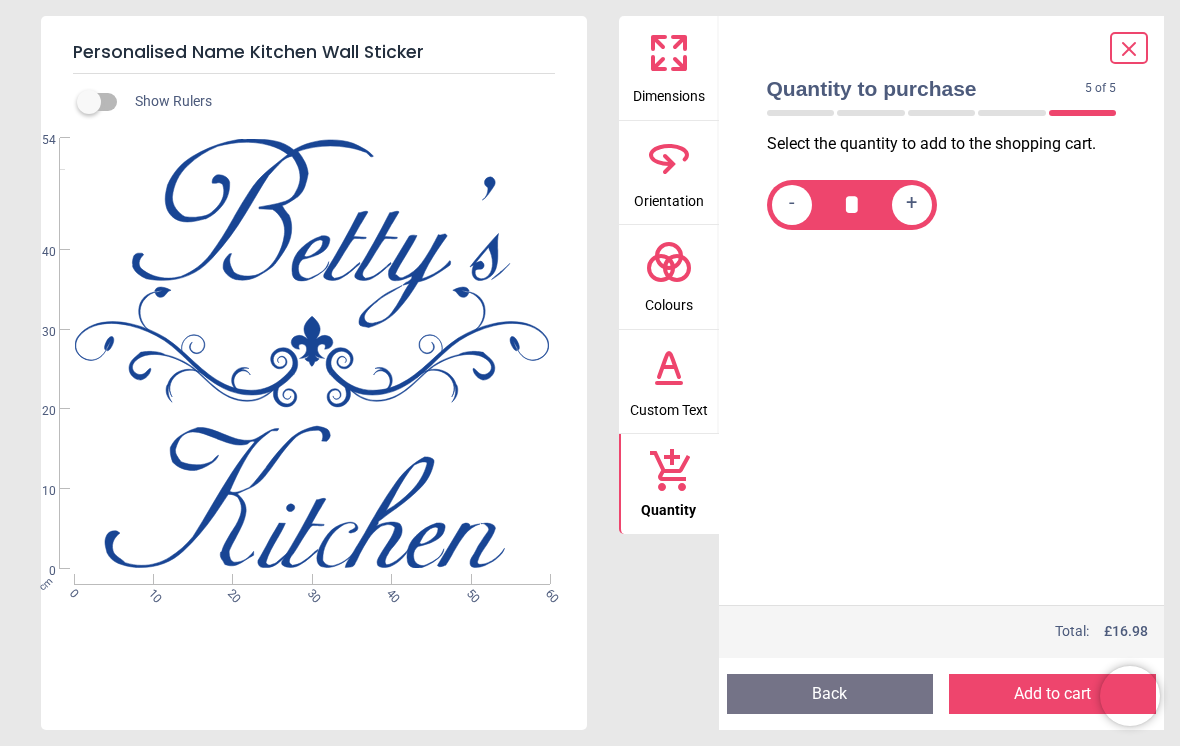 click on "Add to cart" at bounding box center [1052, 694] 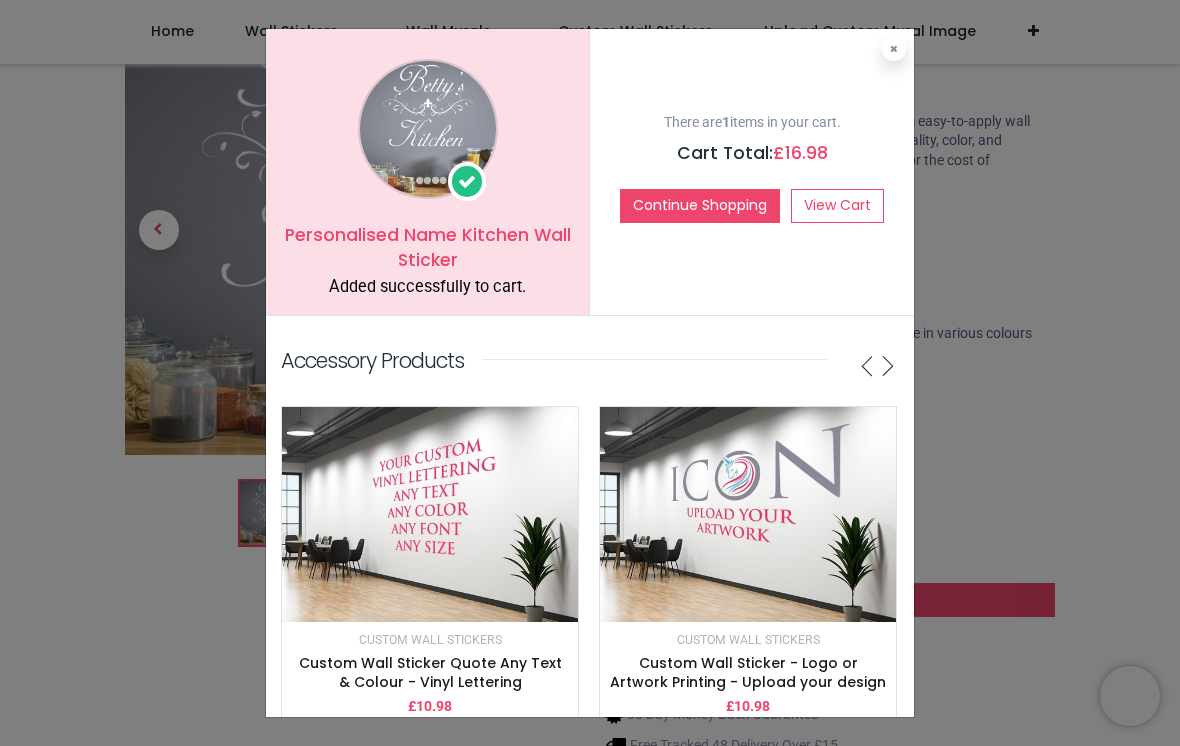 click on "View Cart" at bounding box center (837, 206) 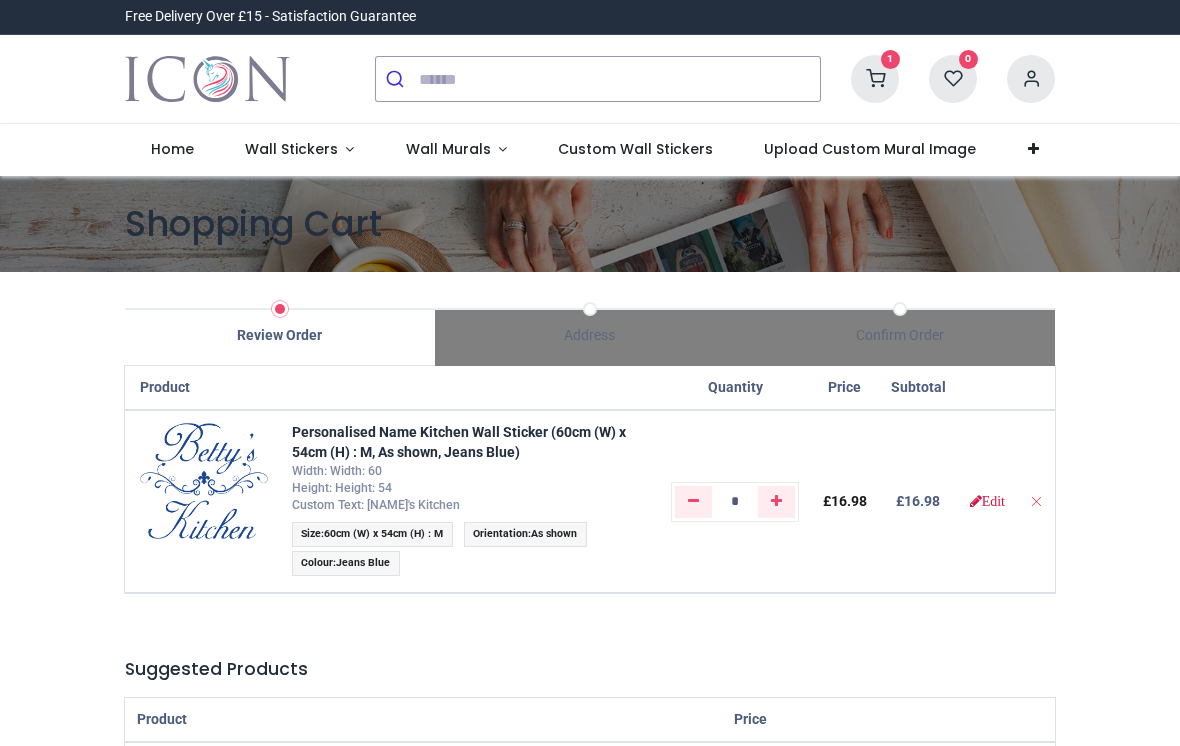 scroll, scrollTop: 0, scrollLeft: 0, axis: both 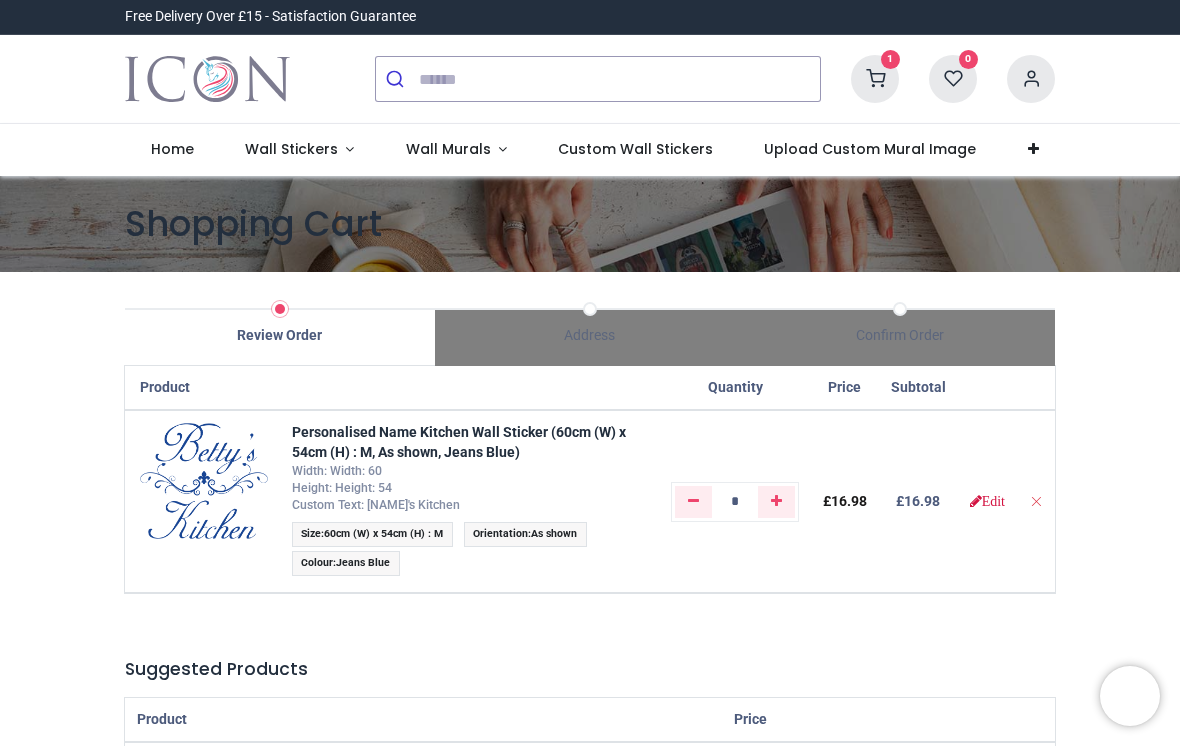 click at bounding box center (875, 79) 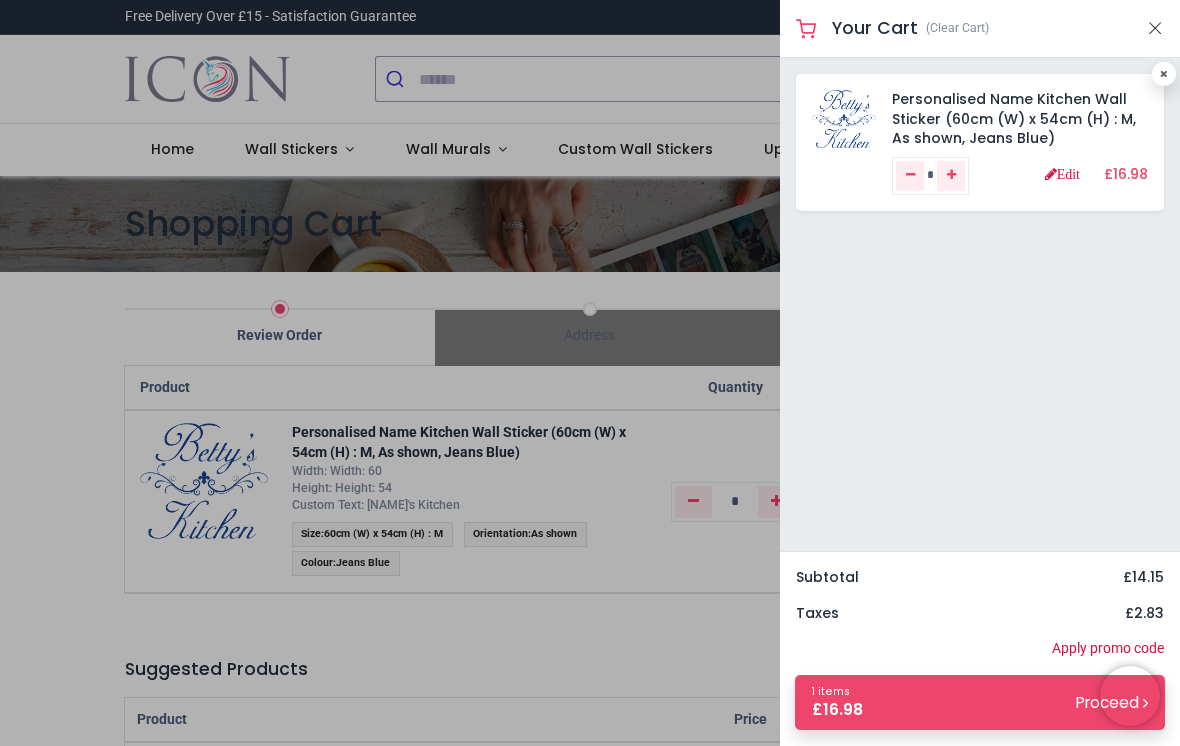 click on "1 items
£  16.98
Proceed" at bounding box center (980, 702) 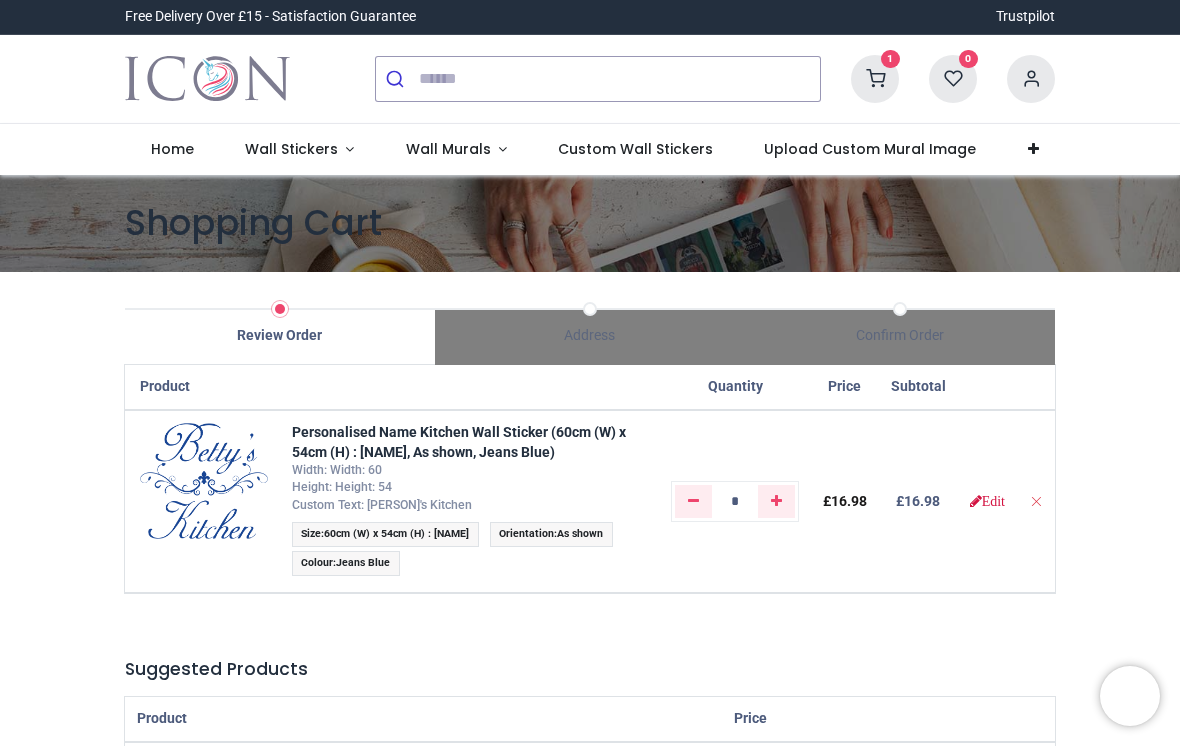 scroll, scrollTop: 0, scrollLeft: 0, axis: both 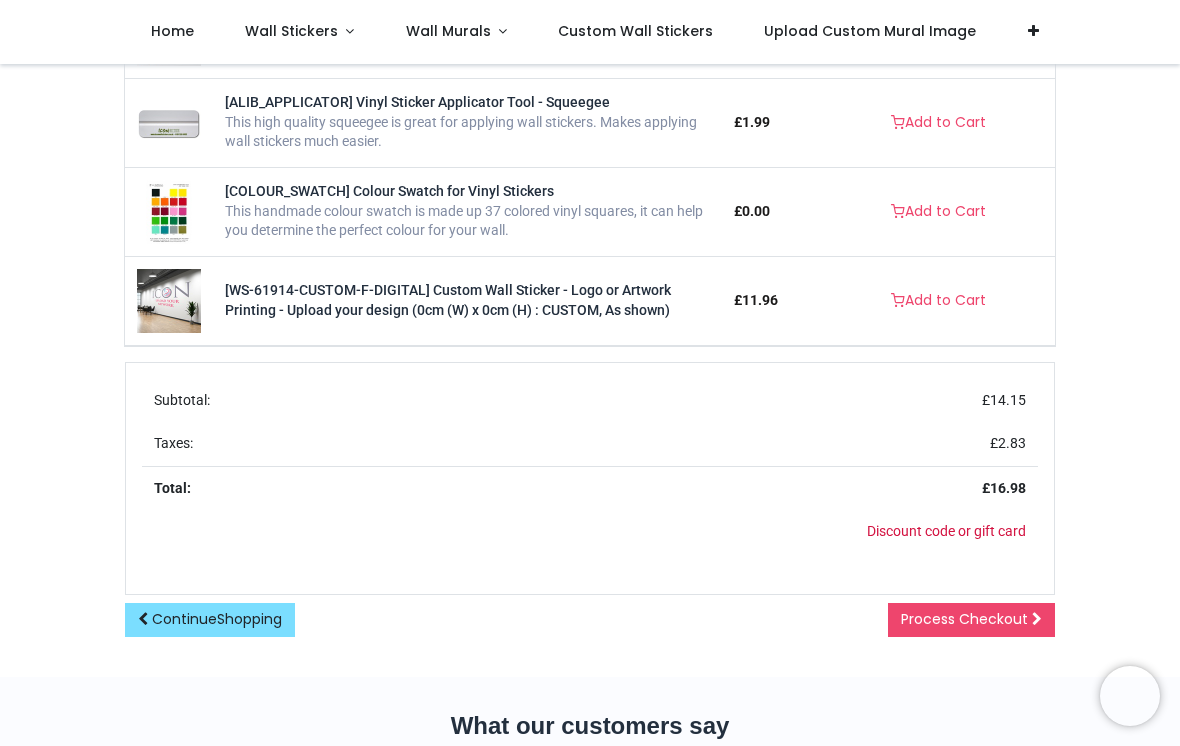 click on "Process Checkout" at bounding box center [964, 619] 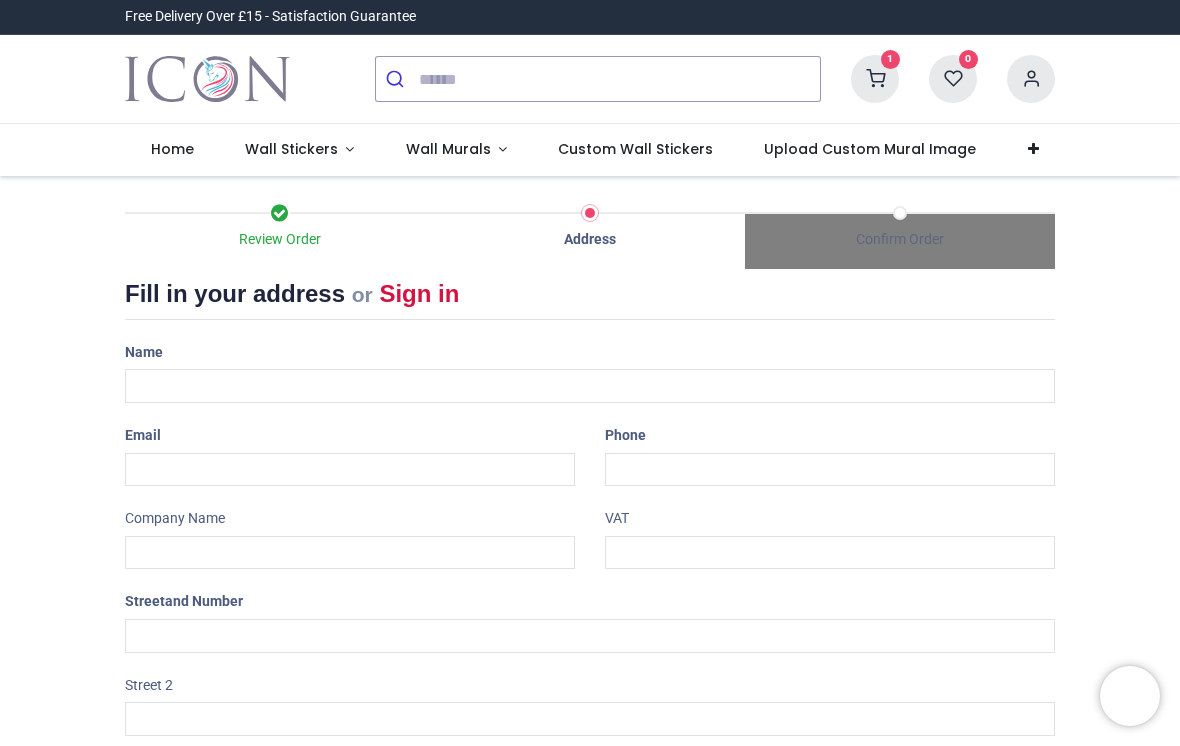 scroll, scrollTop: 0, scrollLeft: 0, axis: both 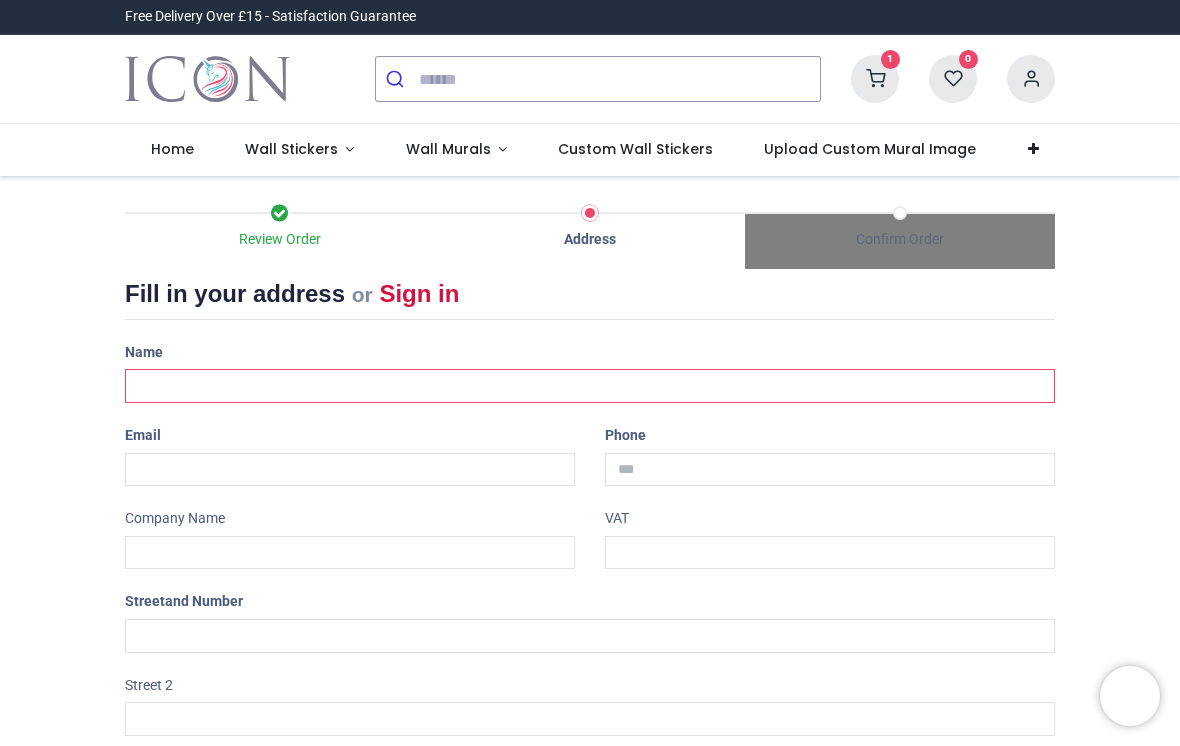click at bounding box center (590, 386) 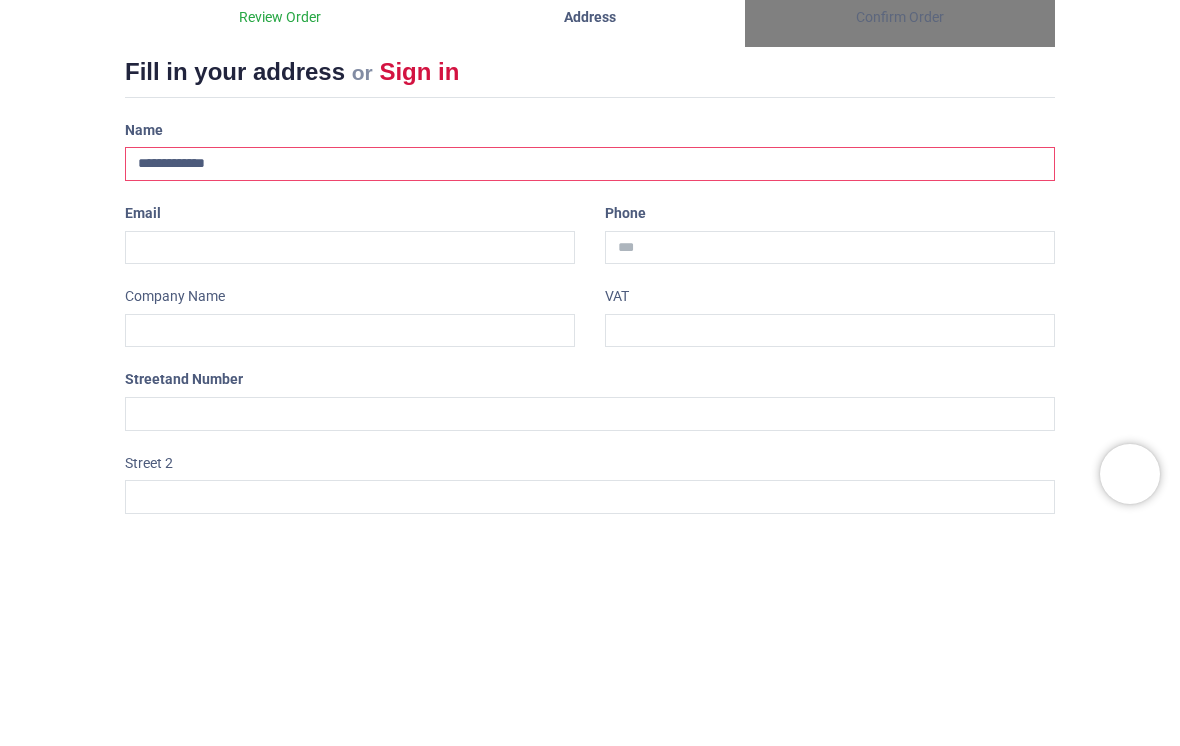 type on "**********" 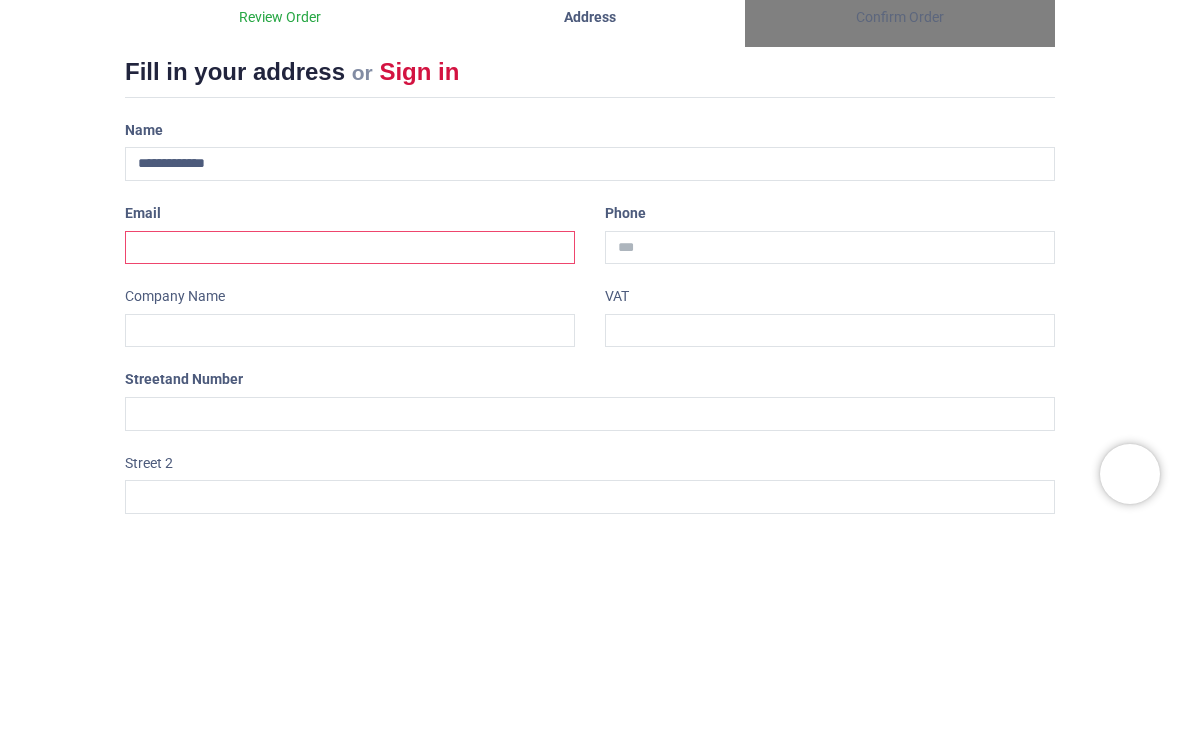 click at bounding box center (350, 470) 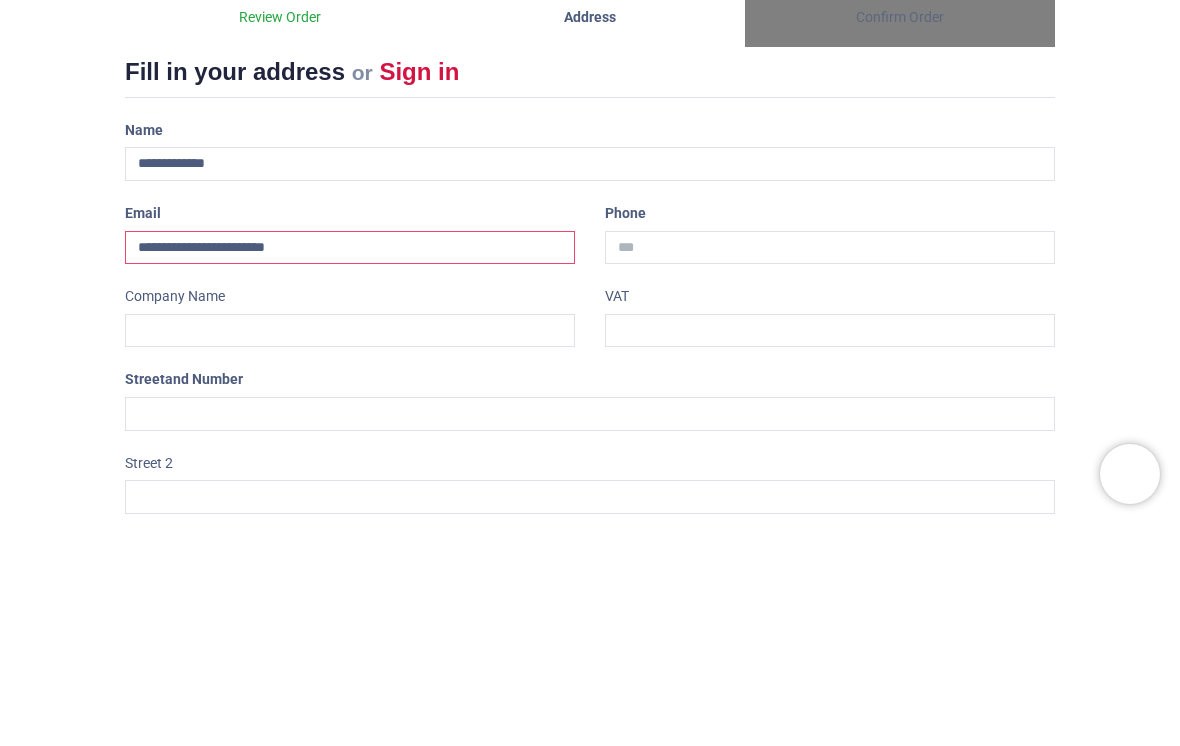 type on "**********" 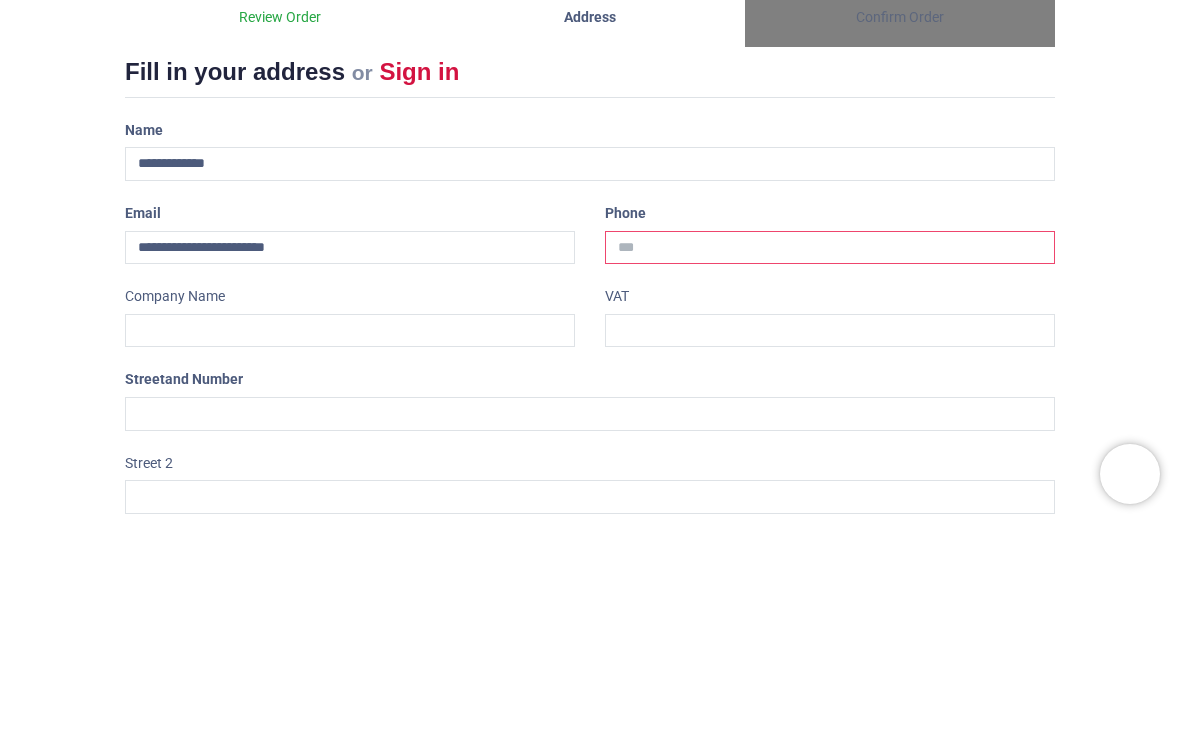 click at bounding box center (830, 470) 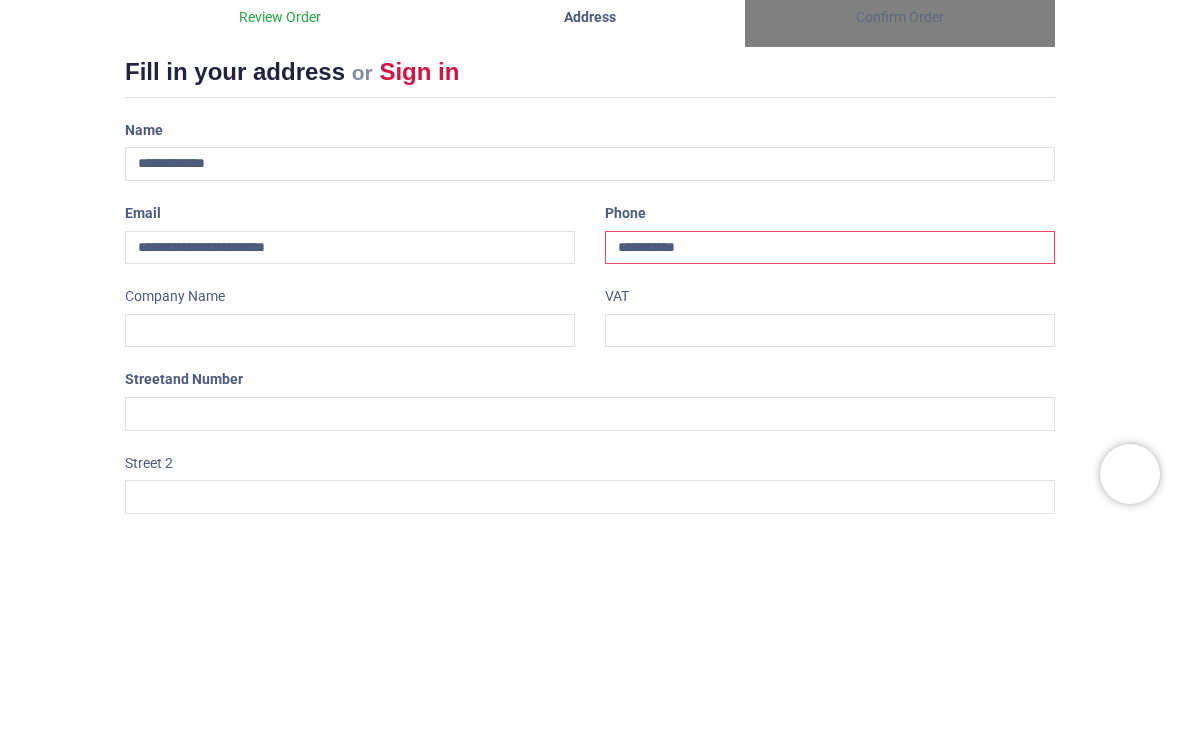 type on "**********" 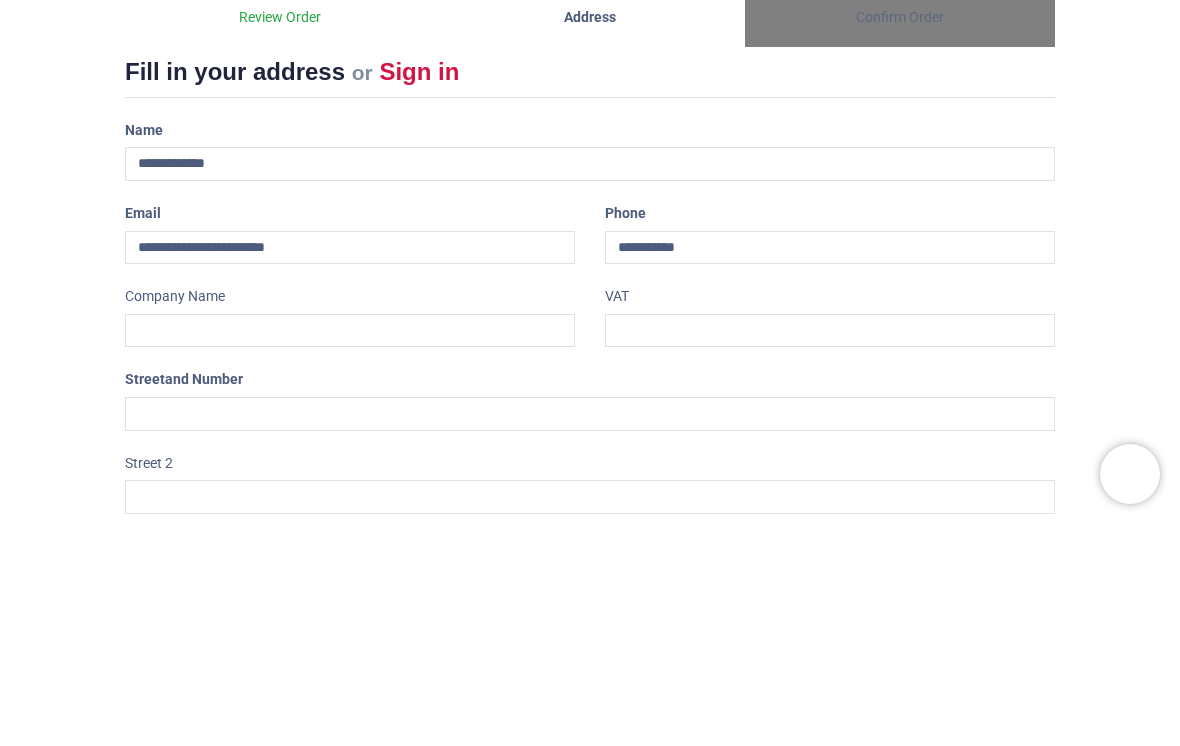 click on "Review Order
Address
Confirm Order
Your order:    £  16.98 Product Price" at bounding box center [590, 596] 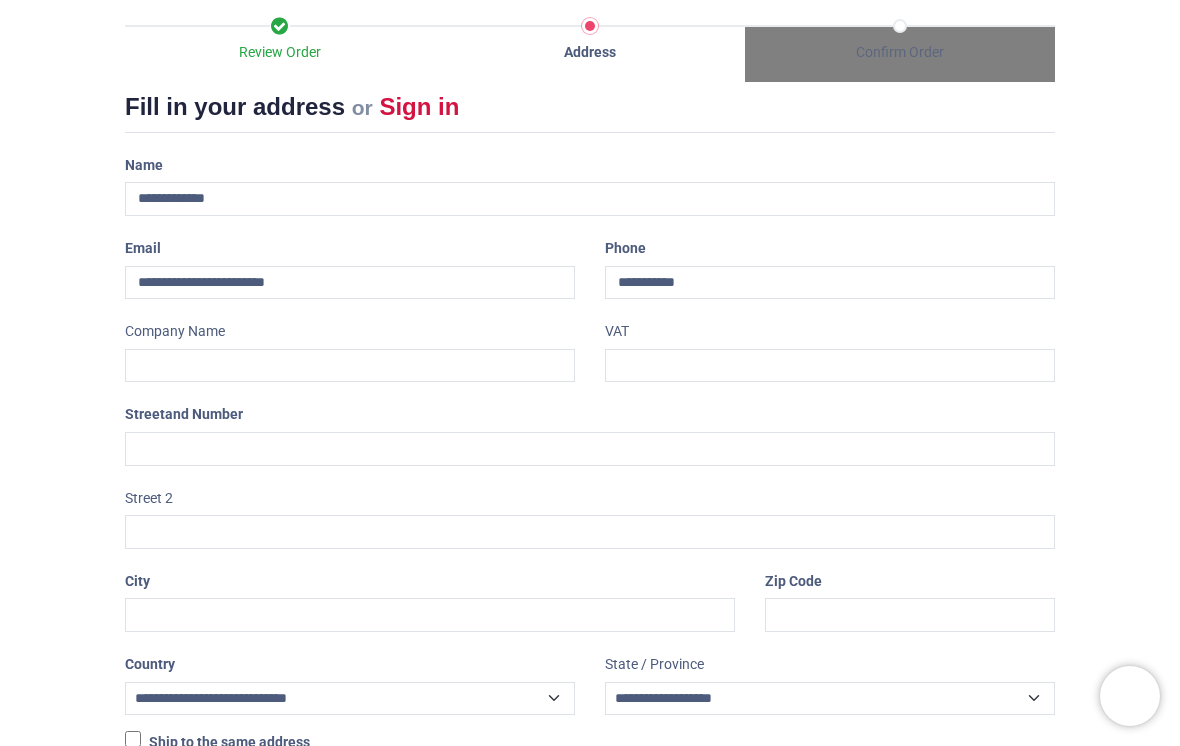 scroll, scrollTop: 192, scrollLeft: 0, axis: vertical 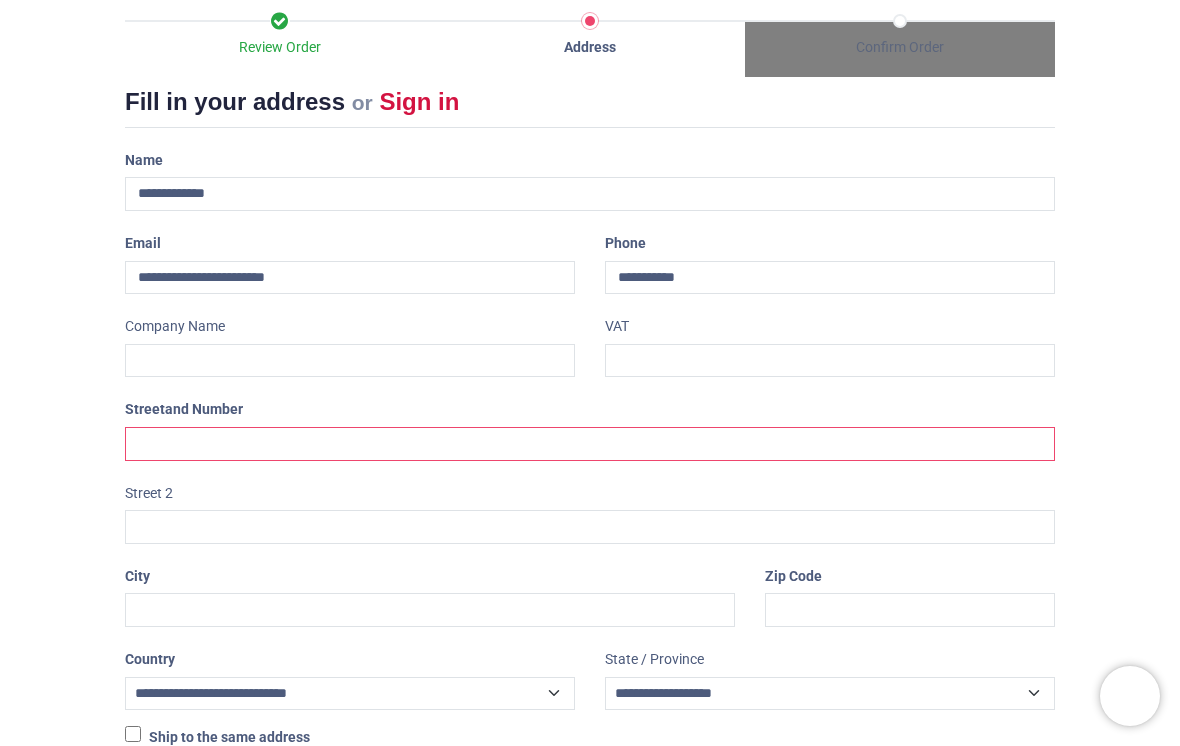 click at bounding box center [590, 444] 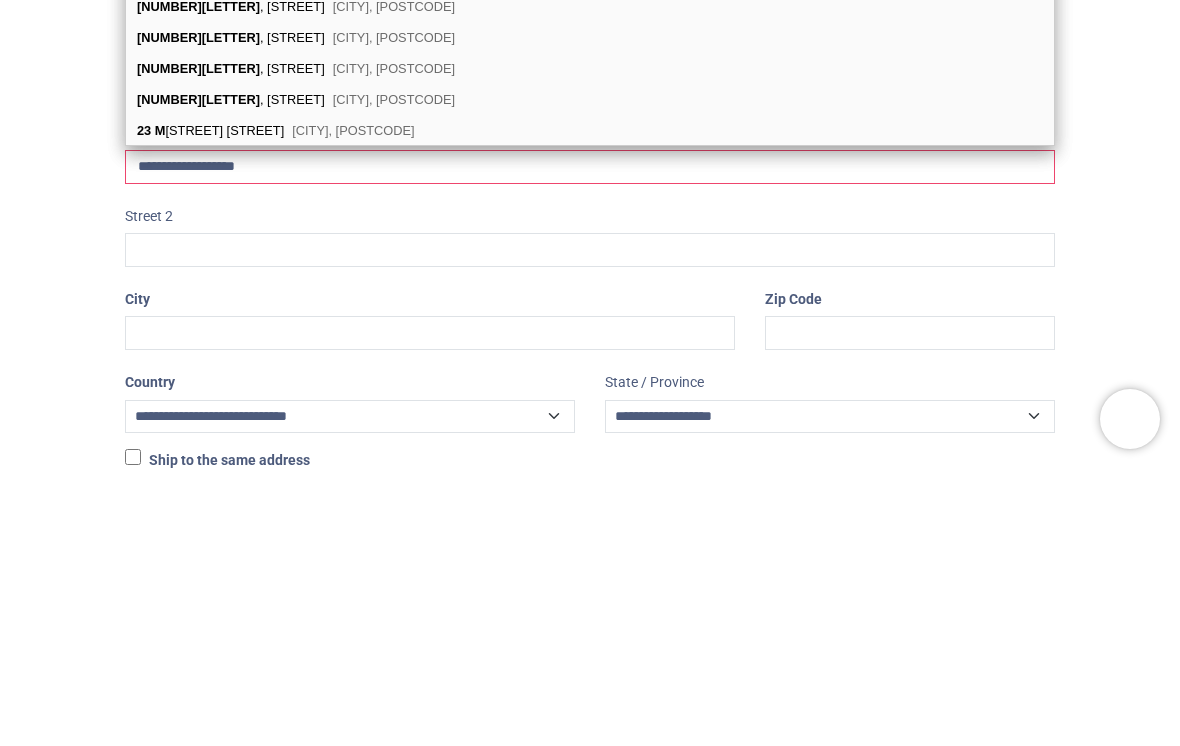 type on "**********" 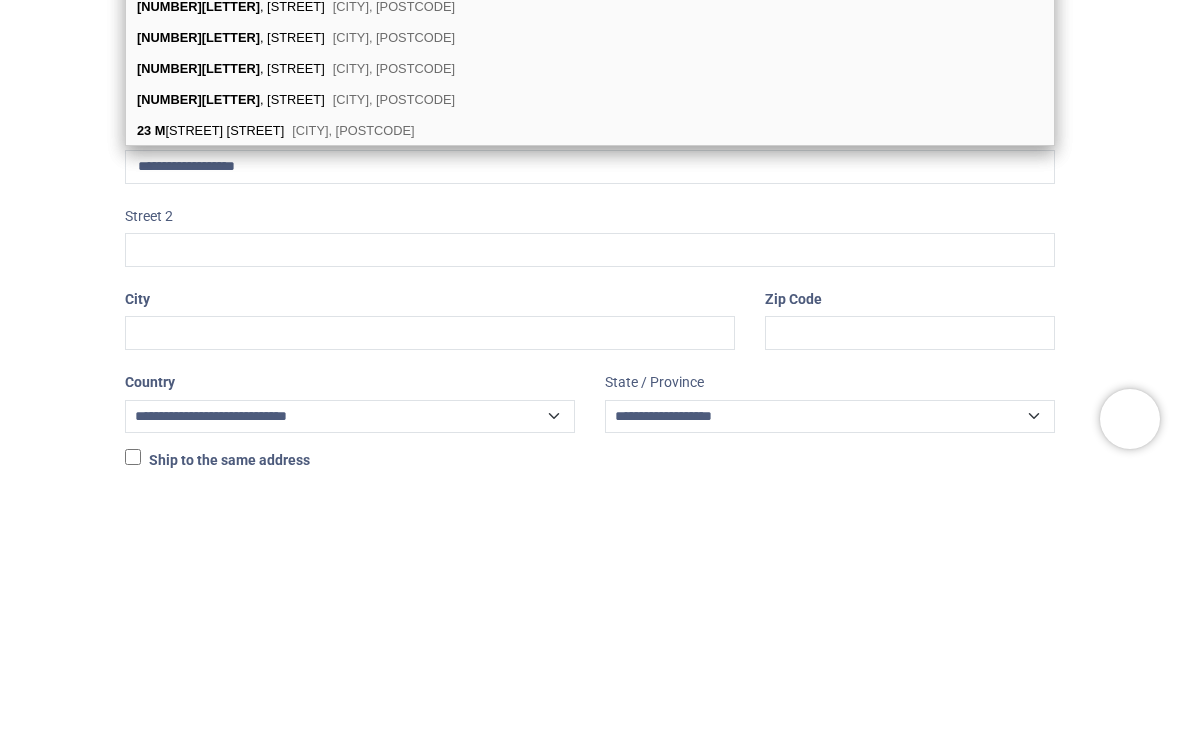 click on "Review Order
Address
Confirm Order
Your order:    £  16.98 Product Price" at bounding box center (590, 404) 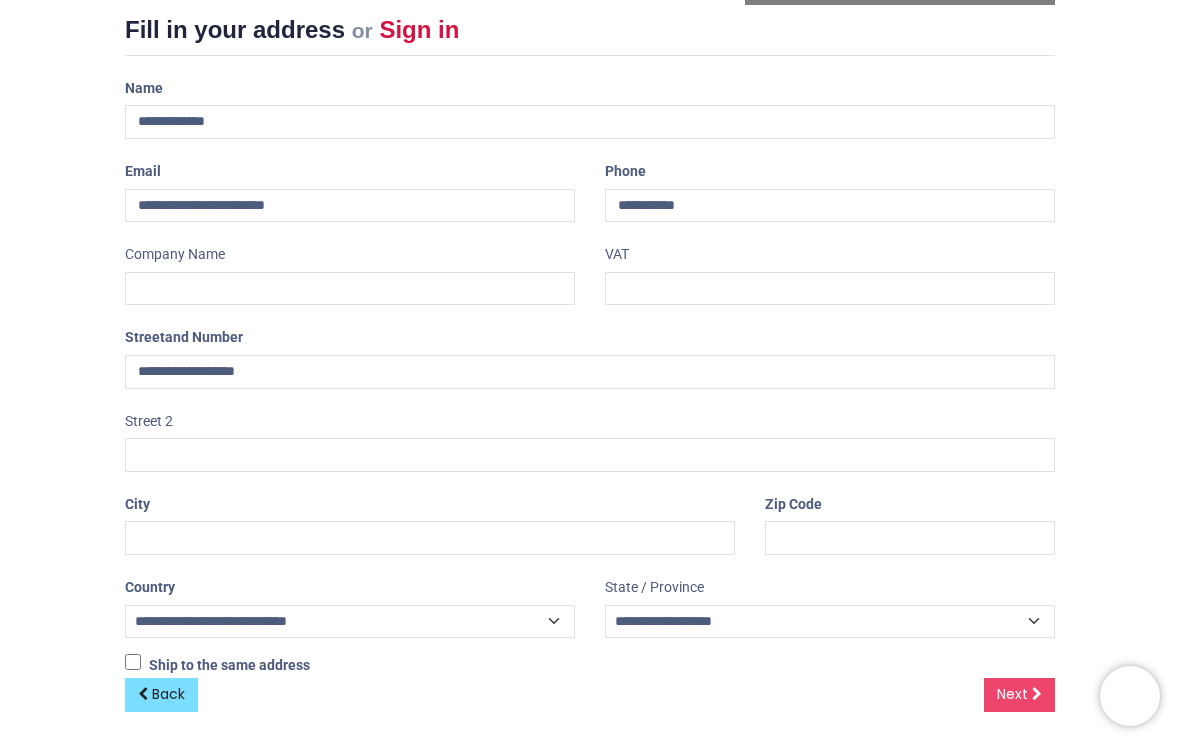 scroll, scrollTop: 263, scrollLeft: 0, axis: vertical 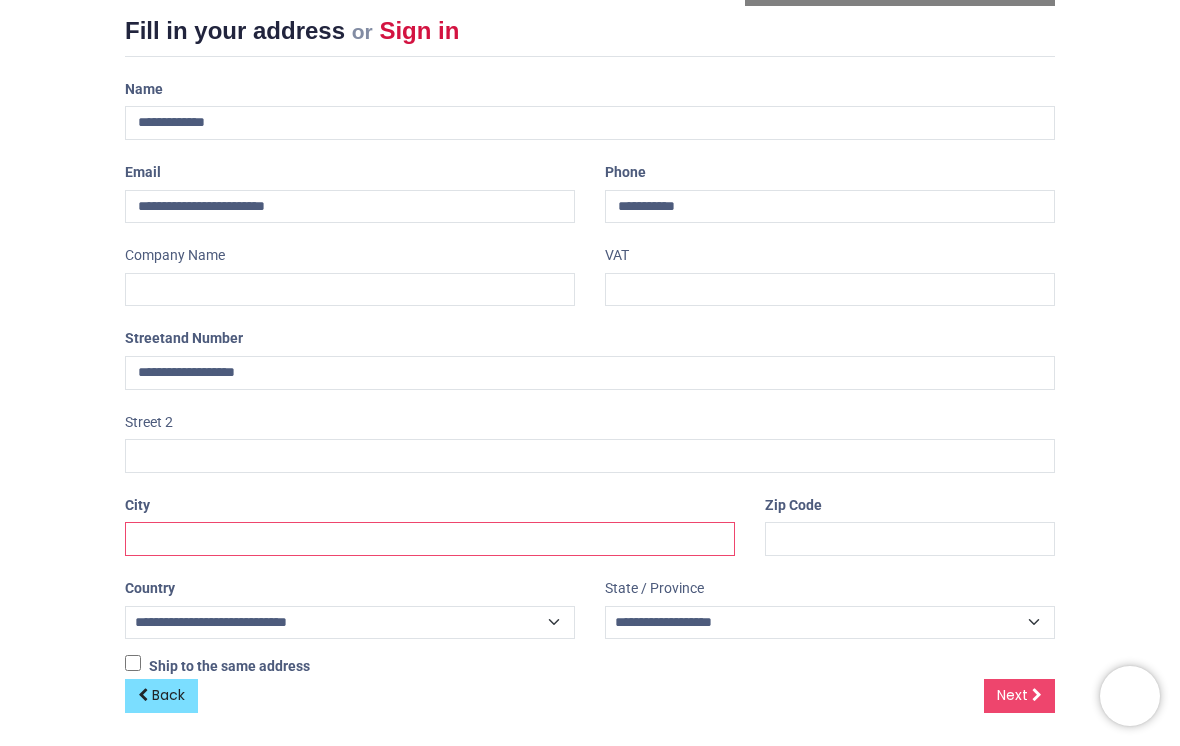 click at bounding box center (430, 539) 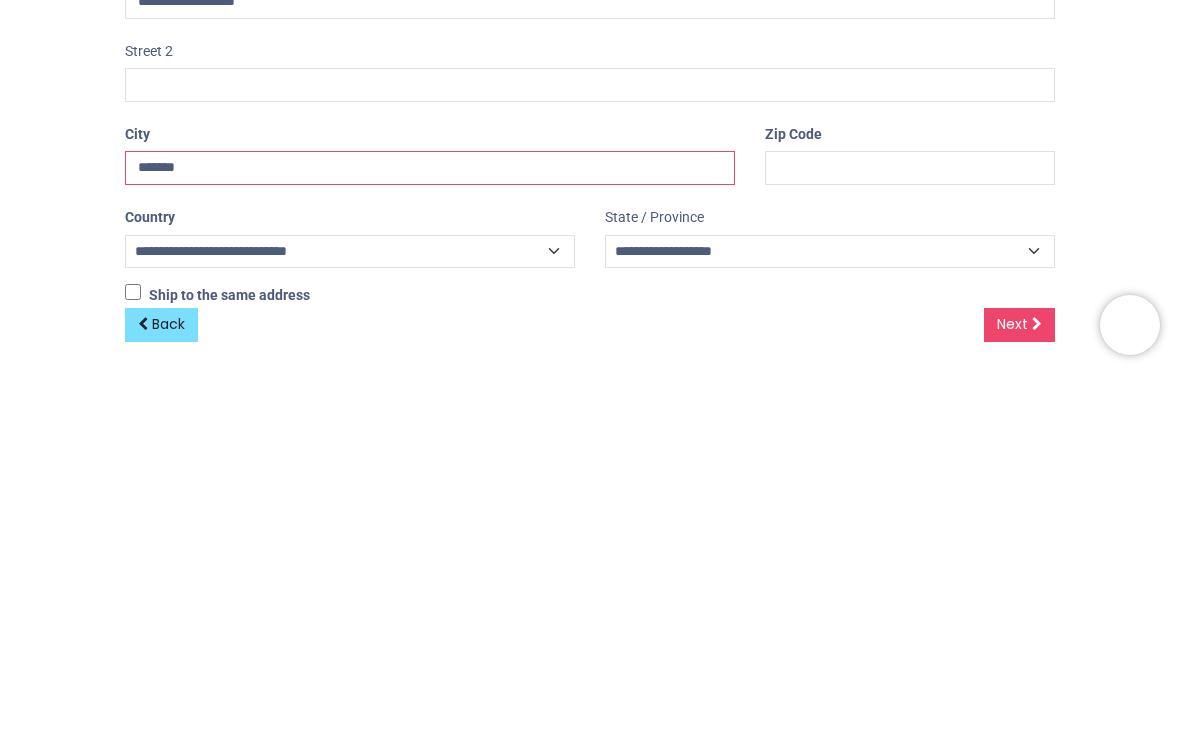 type on "*******" 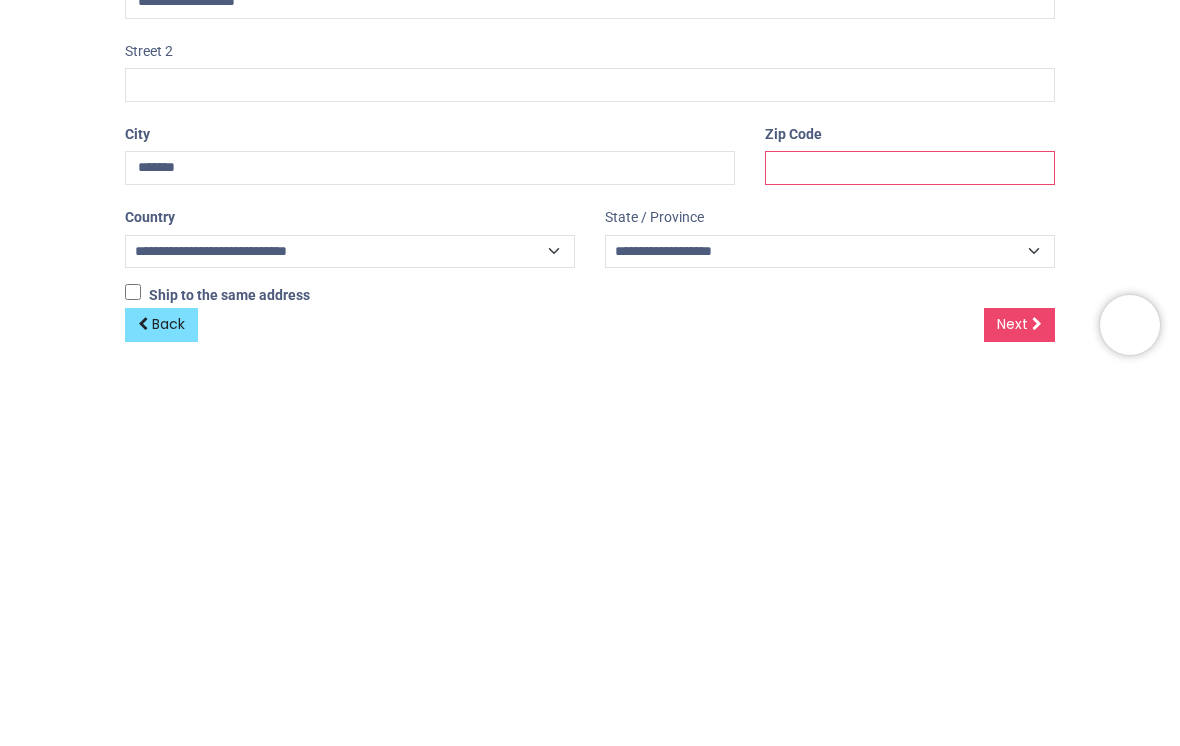 click at bounding box center (910, 539) 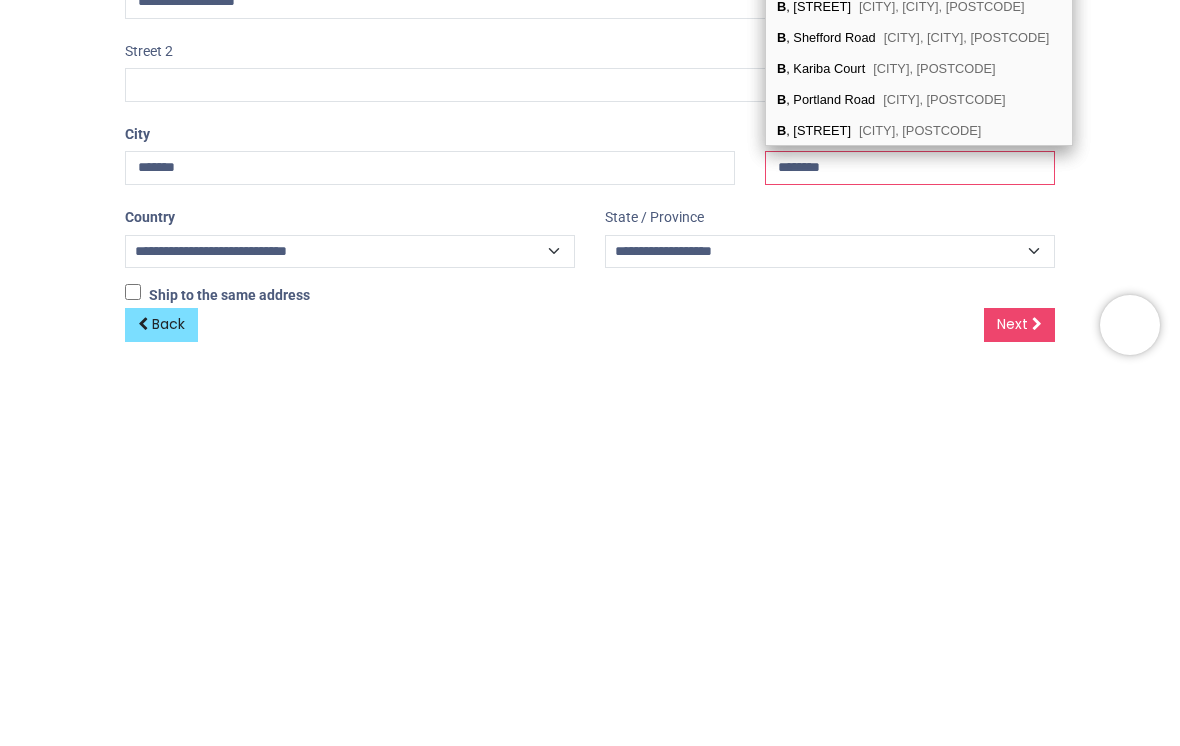 type on "*******" 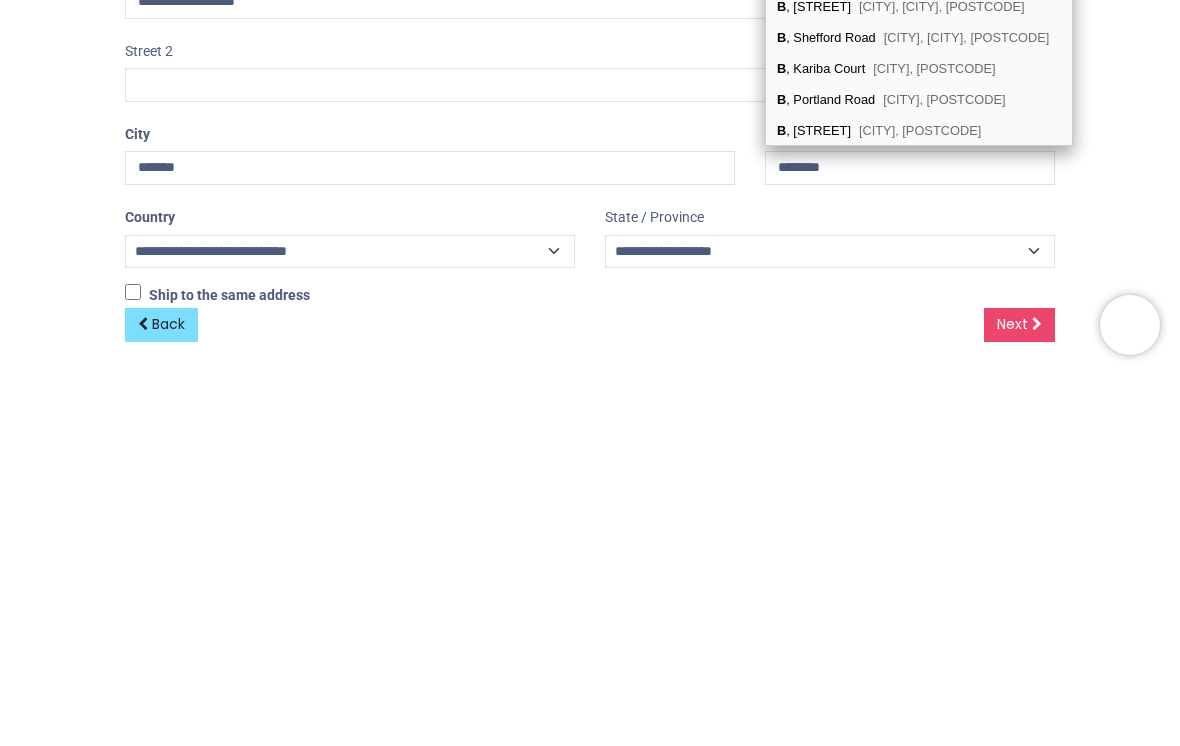 click on "Ship to the same address
( Your shipping address will be requested later)" at bounding box center [590, 666] 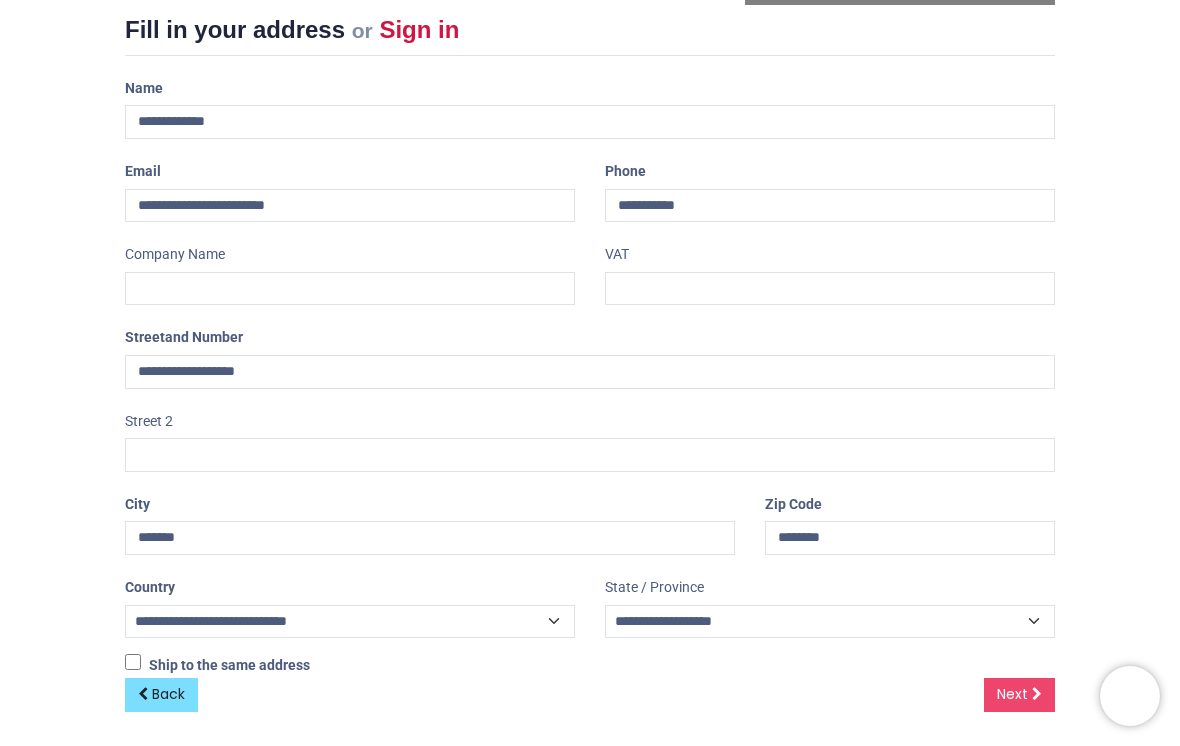 scroll, scrollTop: 263, scrollLeft: 0, axis: vertical 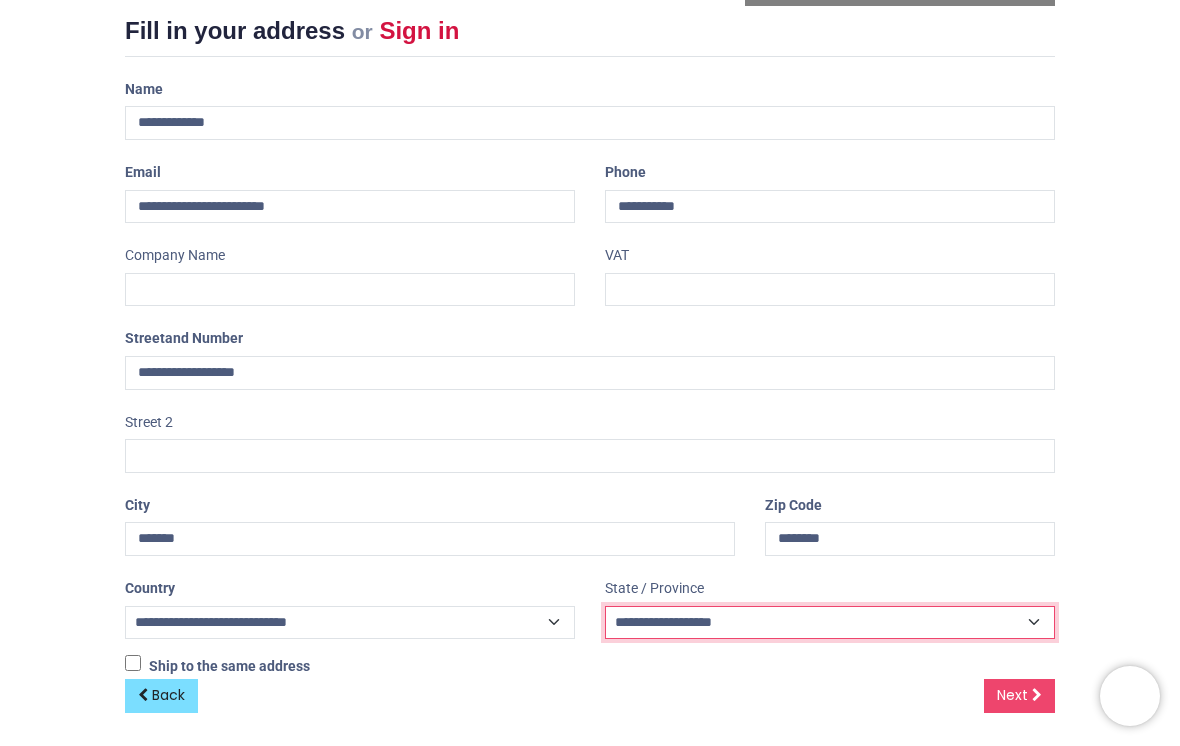 click on "**********" at bounding box center (830, 623) 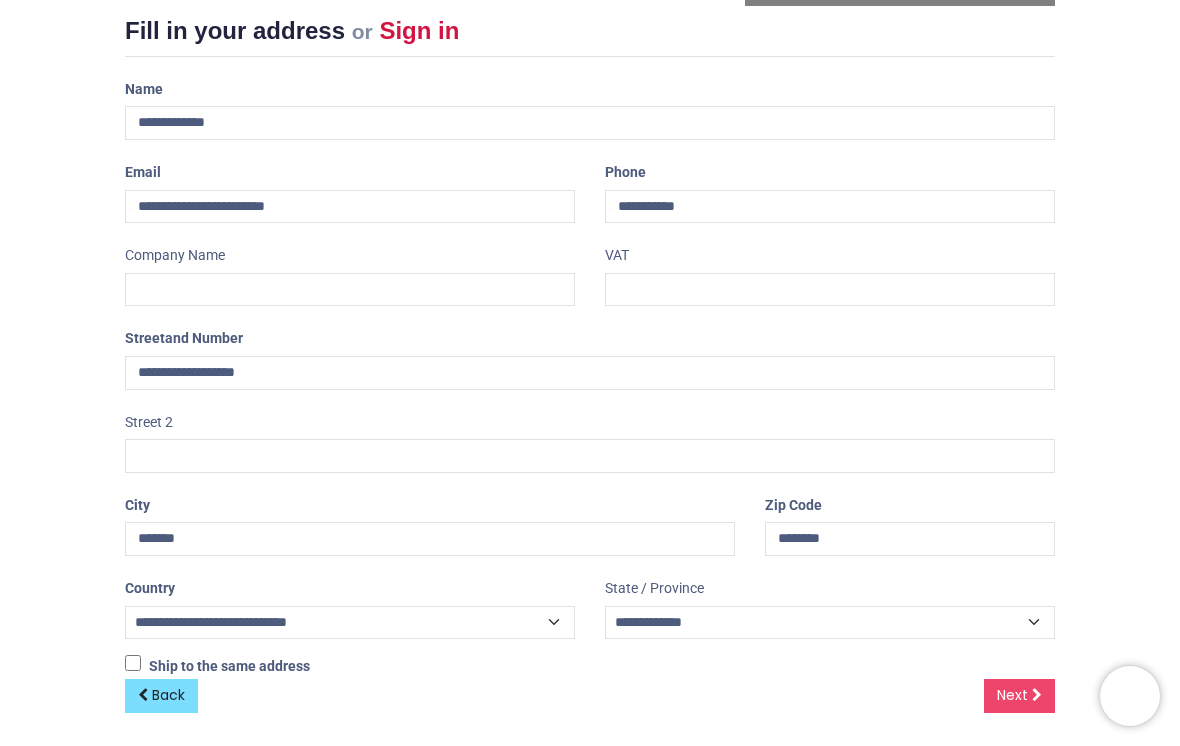 click on "Review Order
Address
Confirm Order
Your order:    £  16.98 Product Price" at bounding box center (590, 333) 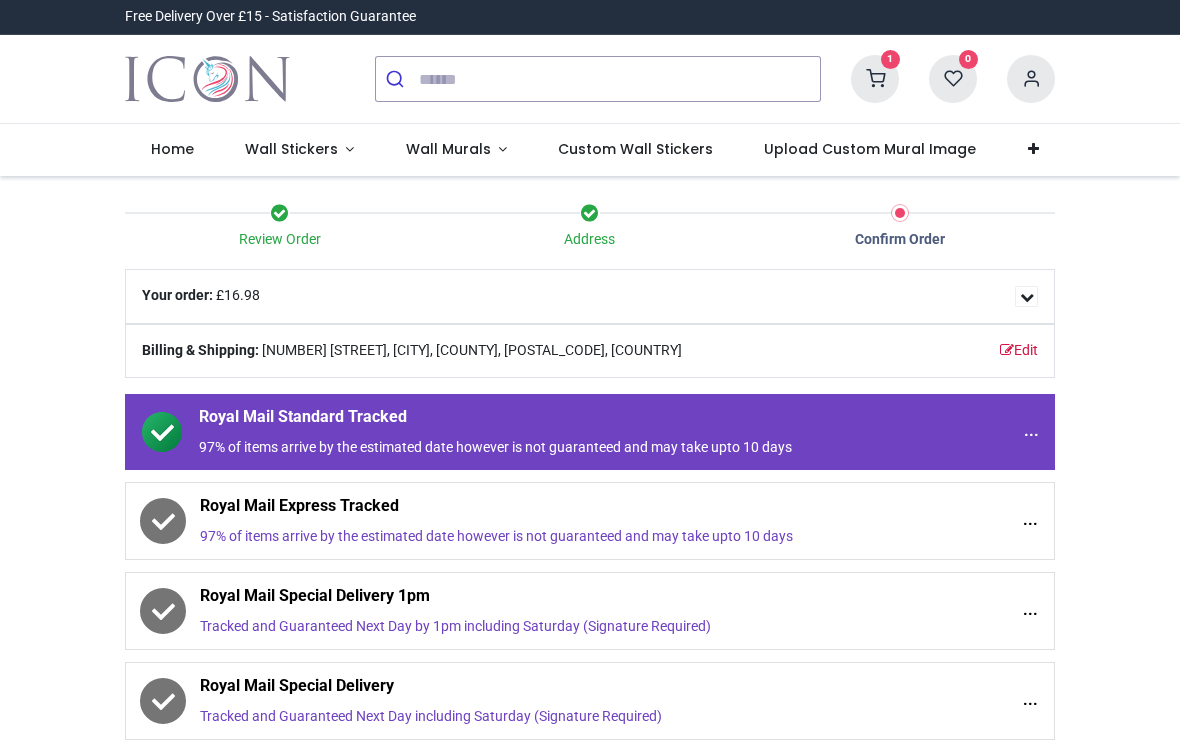 scroll, scrollTop: 0, scrollLeft: 0, axis: both 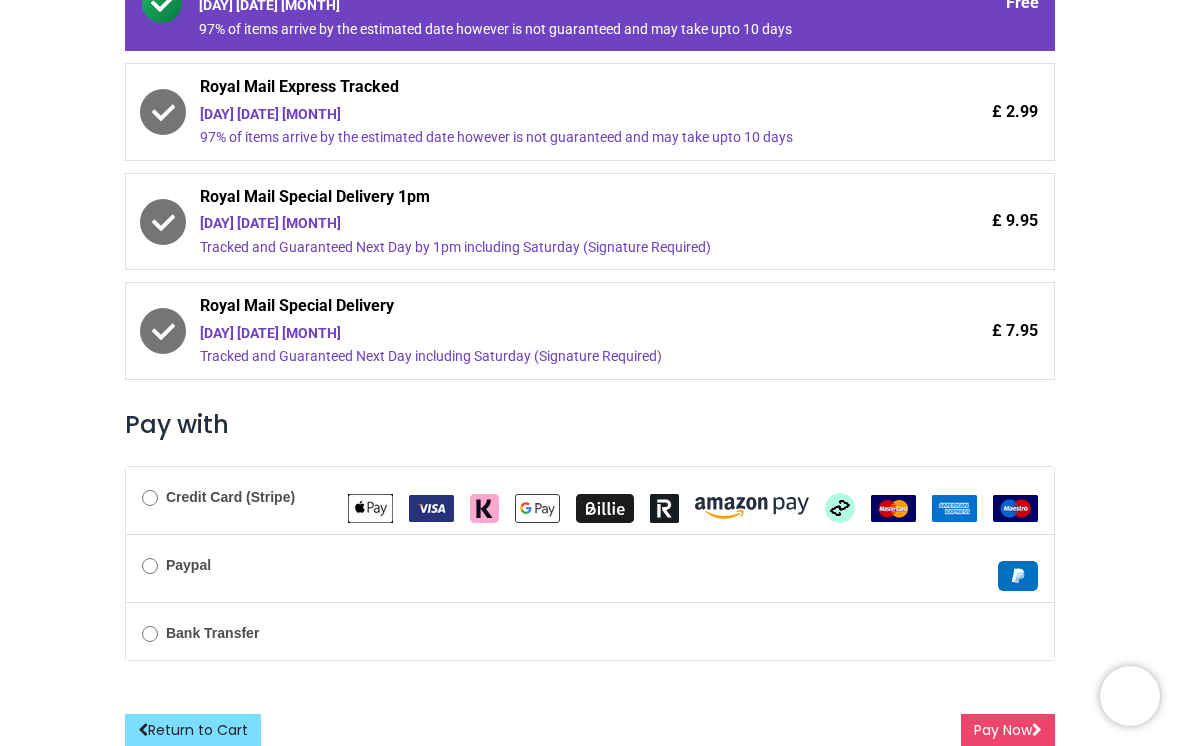 click on "Pay Now" at bounding box center [1008, 731] 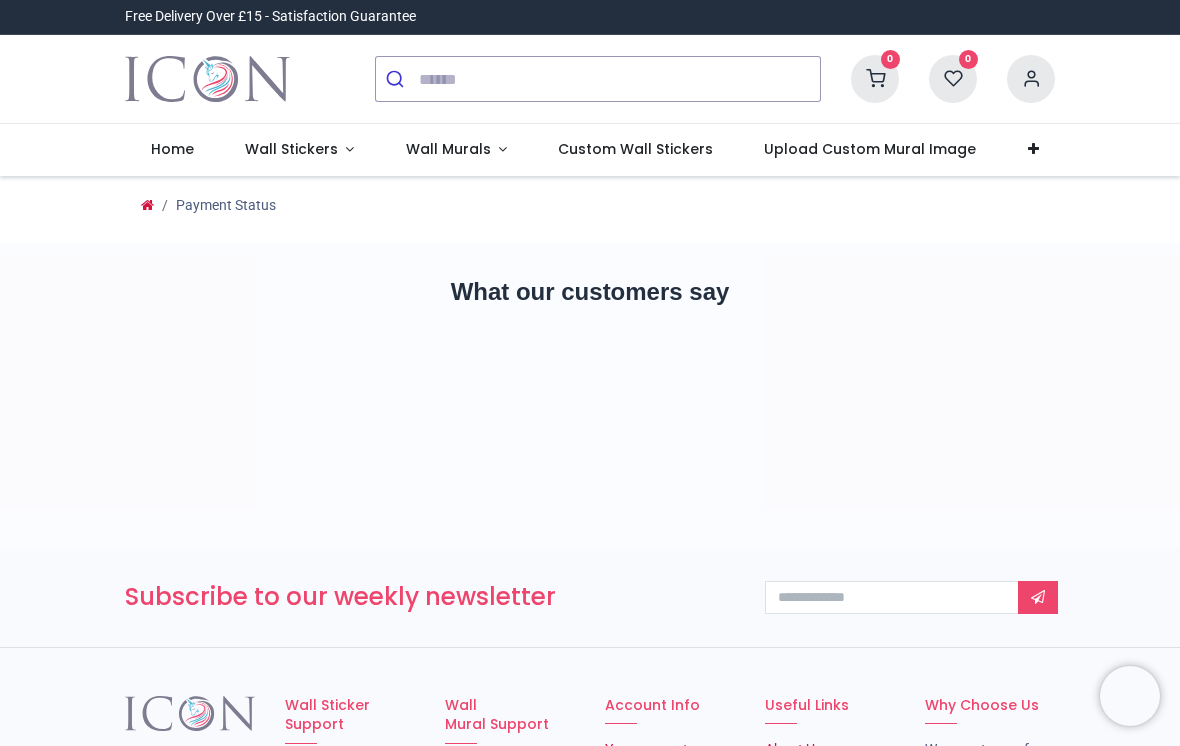 scroll, scrollTop: 0, scrollLeft: 0, axis: both 